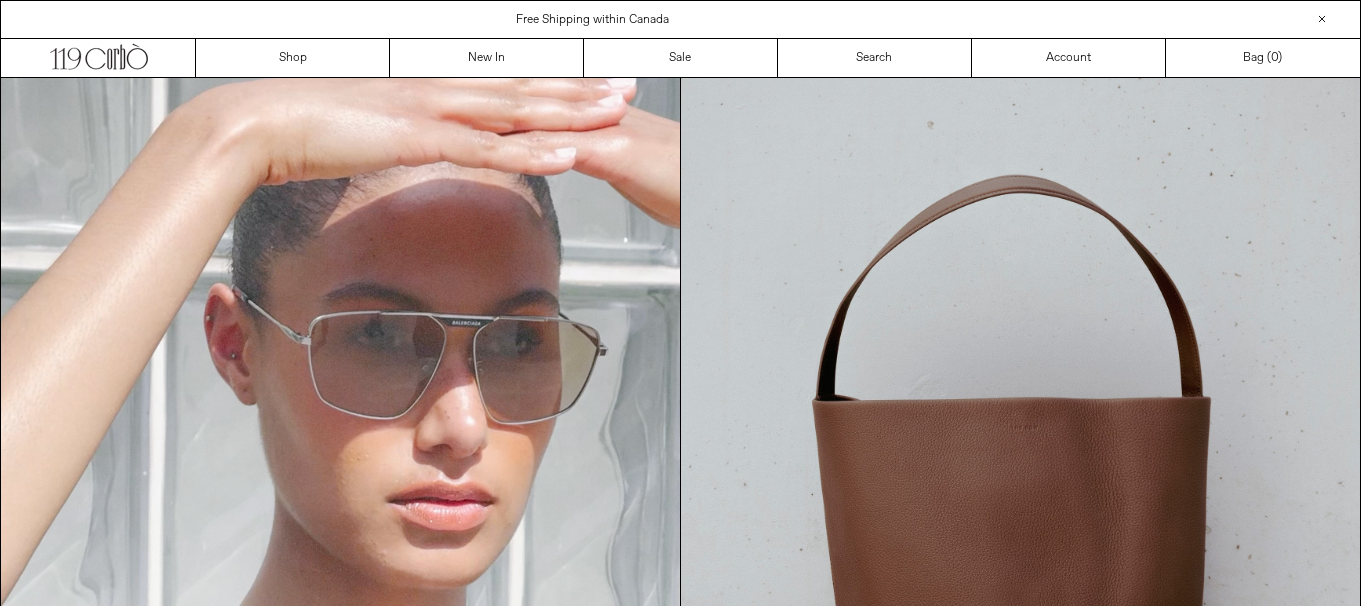 scroll, scrollTop: 0, scrollLeft: 0, axis: both 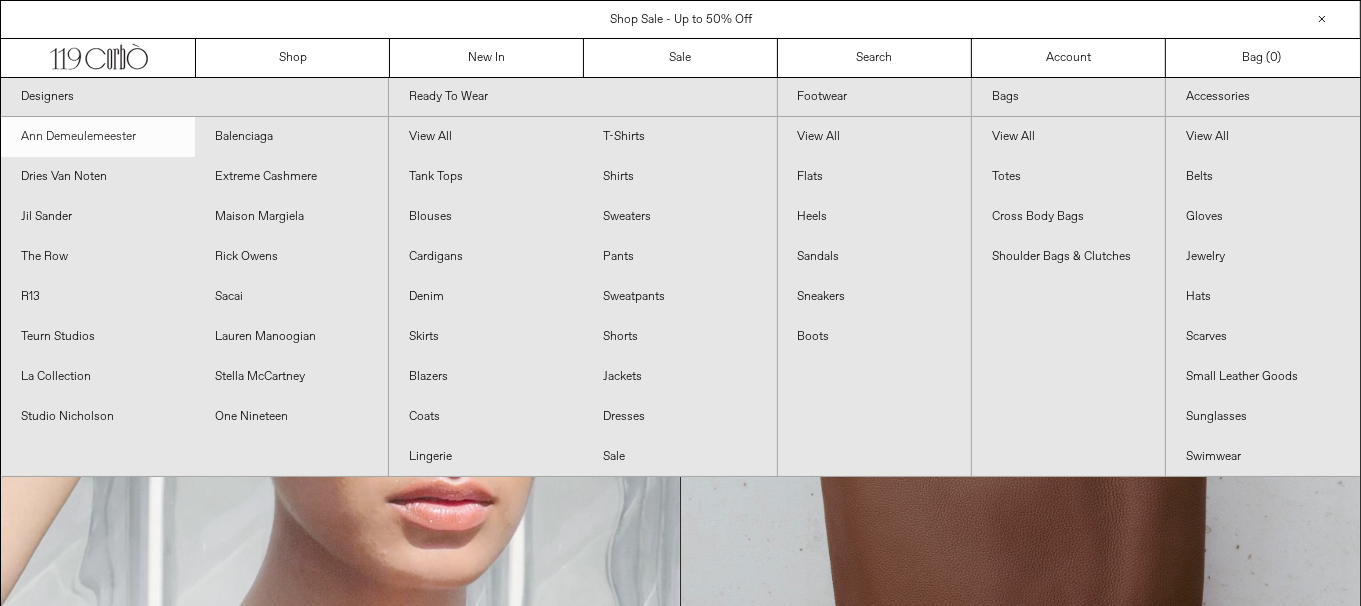 click on "Ann Demeulemeester" at bounding box center (98, 137) 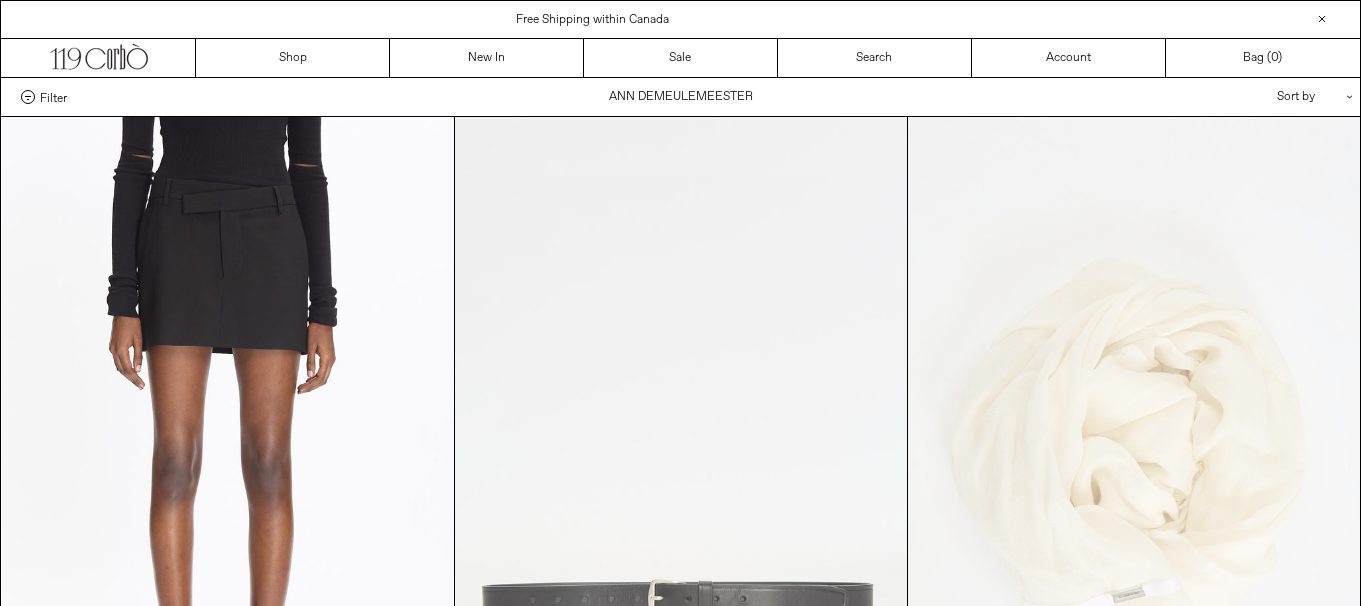 scroll, scrollTop: 0, scrollLeft: 0, axis: both 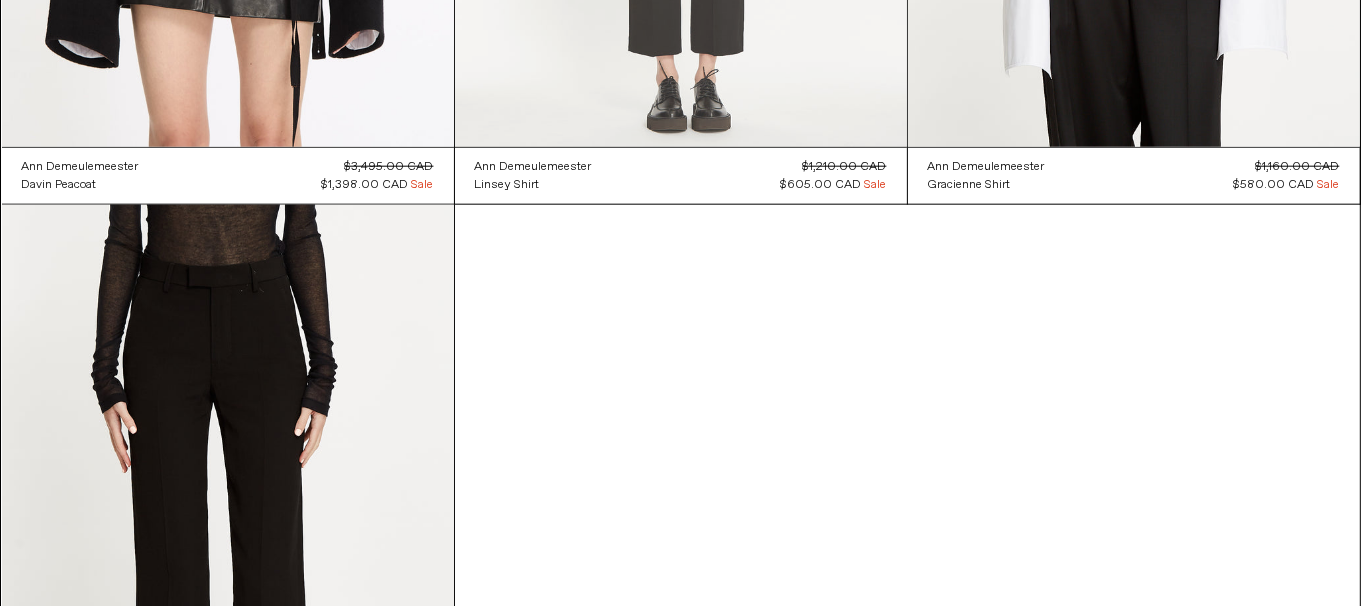 click at bounding box center [681, -192] 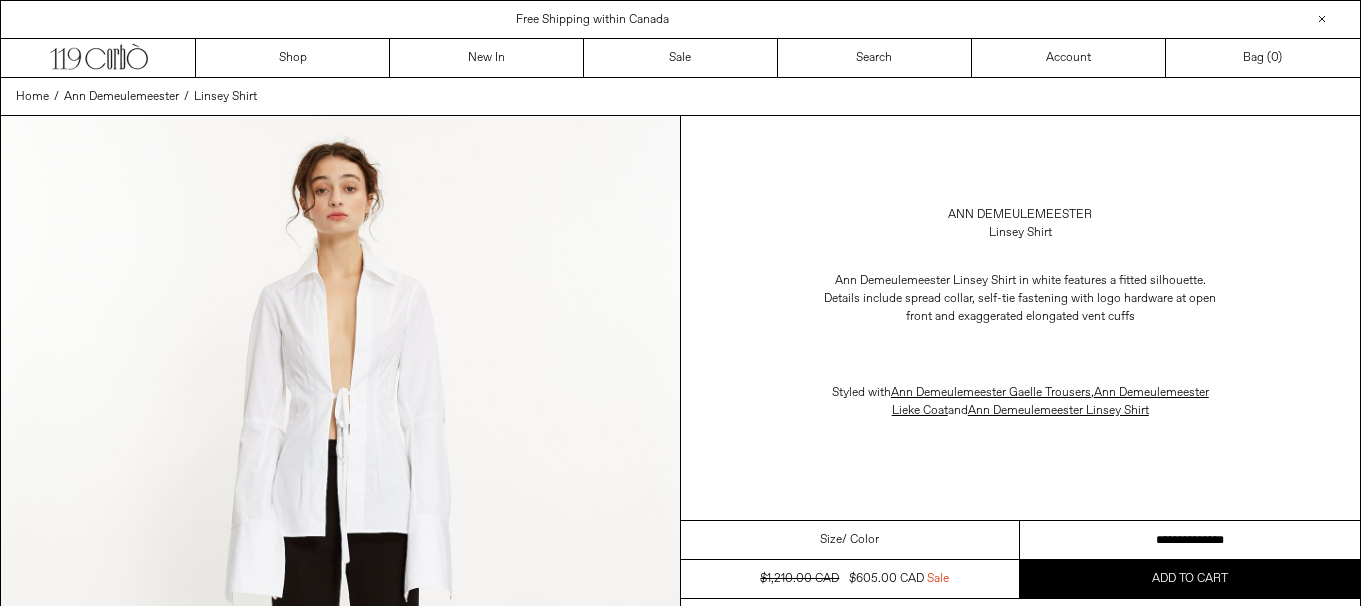 scroll, scrollTop: 0, scrollLeft: 0, axis: both 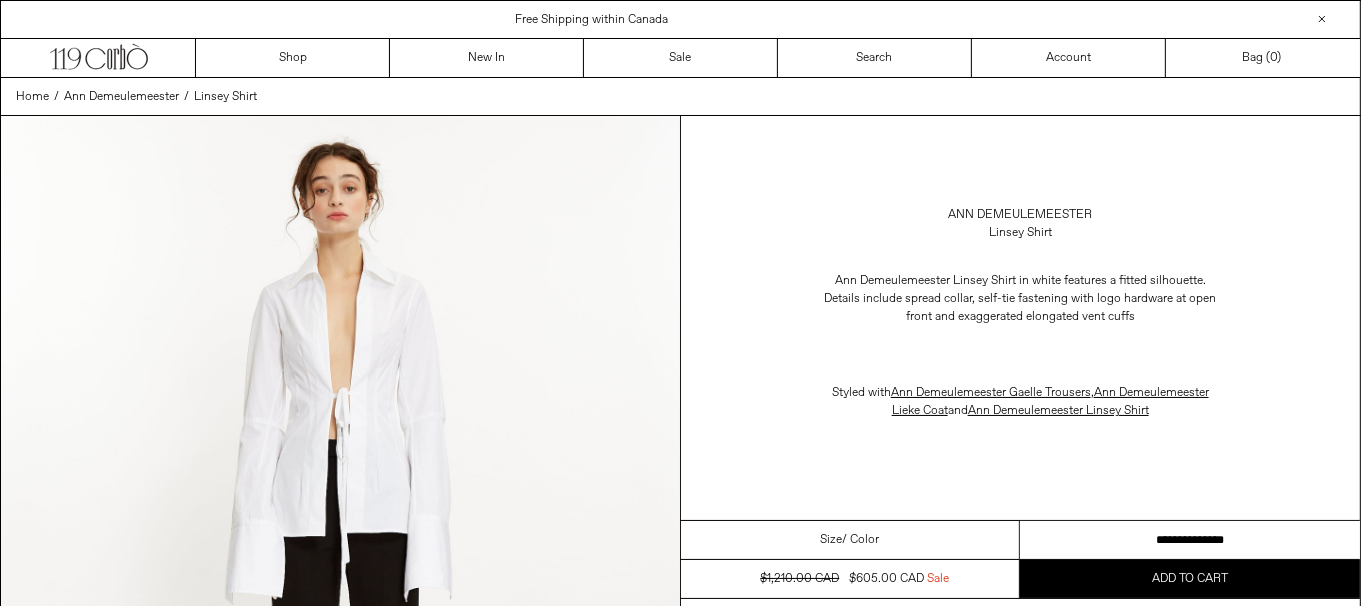 click on "**********" at bounding box center [1190, 540] 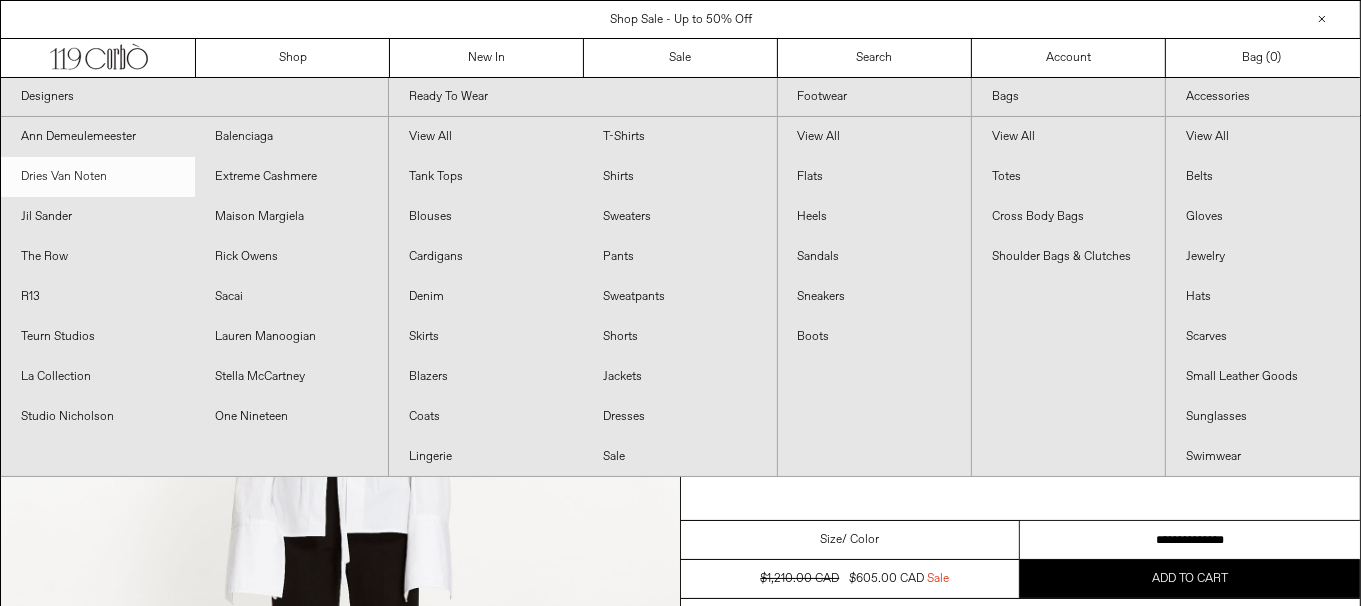 click on "Dries Van Noten" at bounding box center (98, 177) 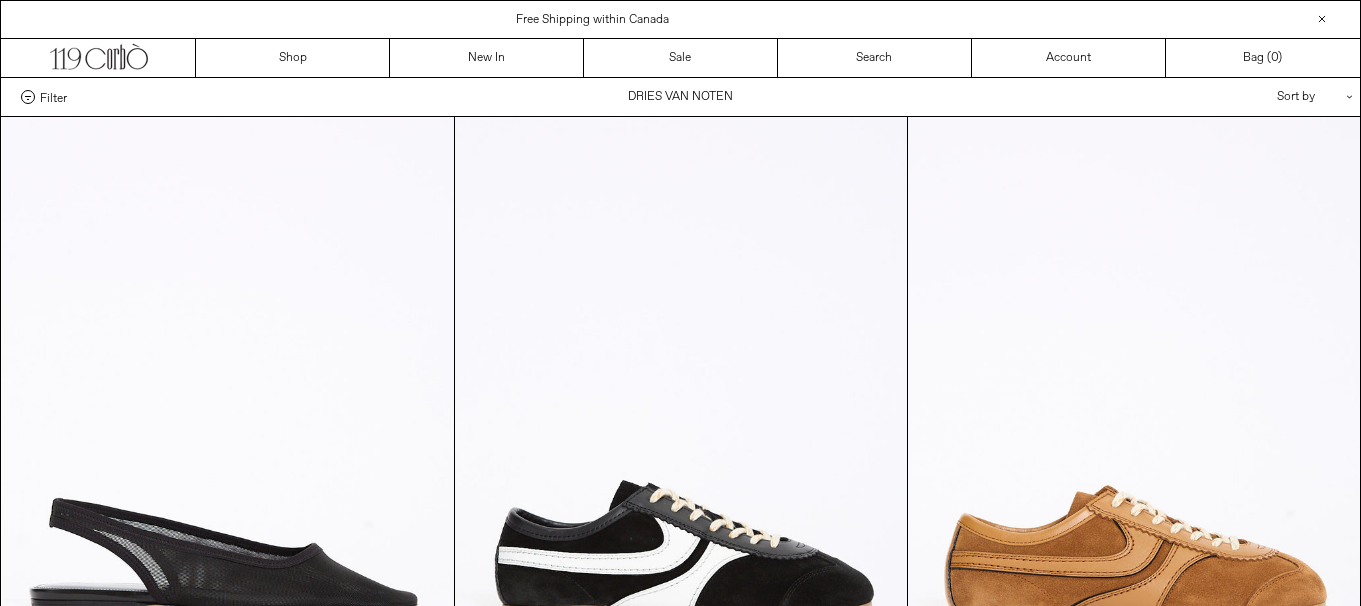 scroll, scrollTop: 0, scrollLeft: 0, axis: both 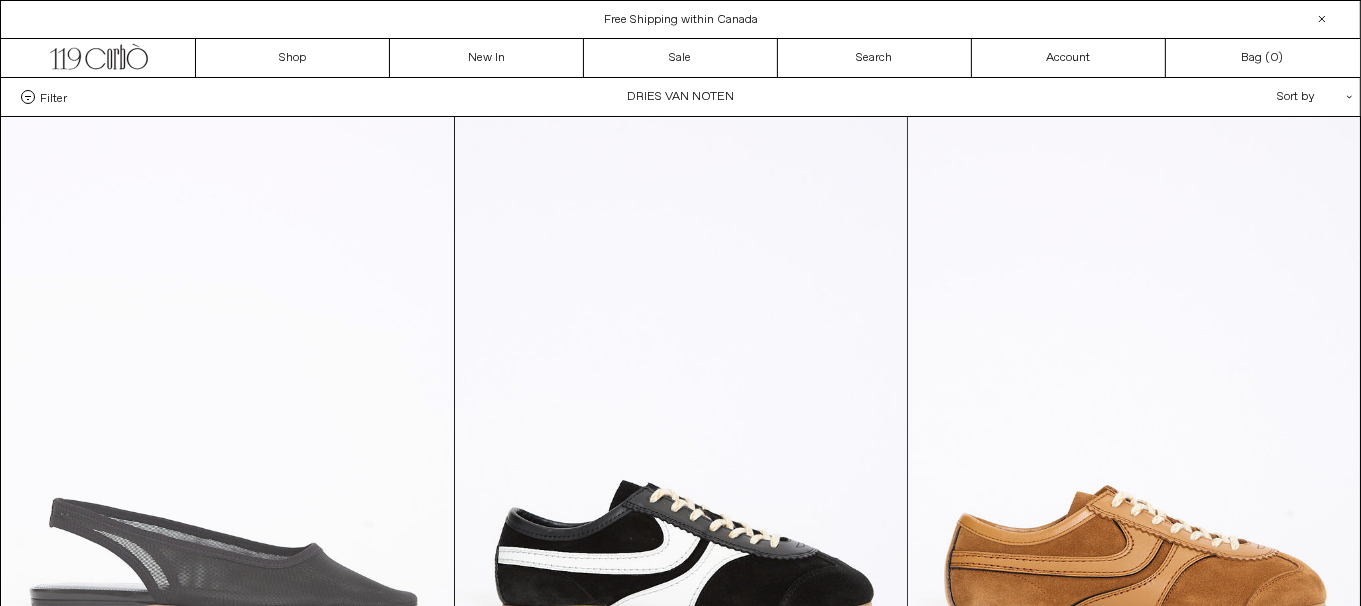 click at bounding box center [228, 456] 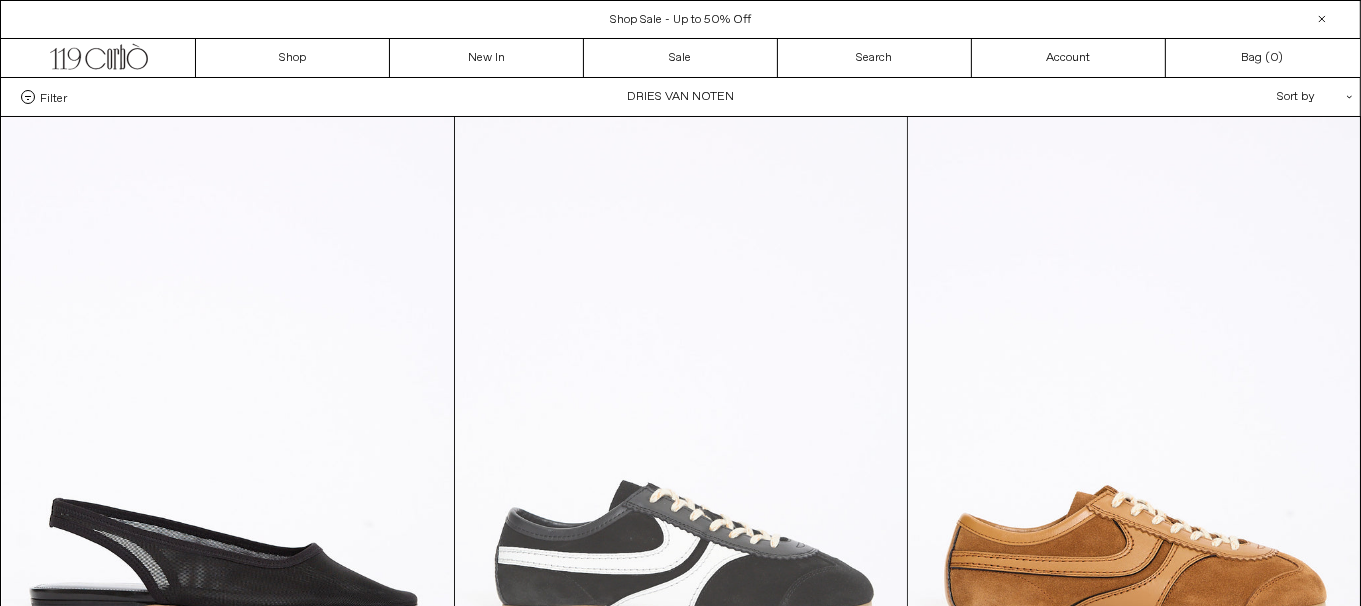 click at bounding box center [681, 456] 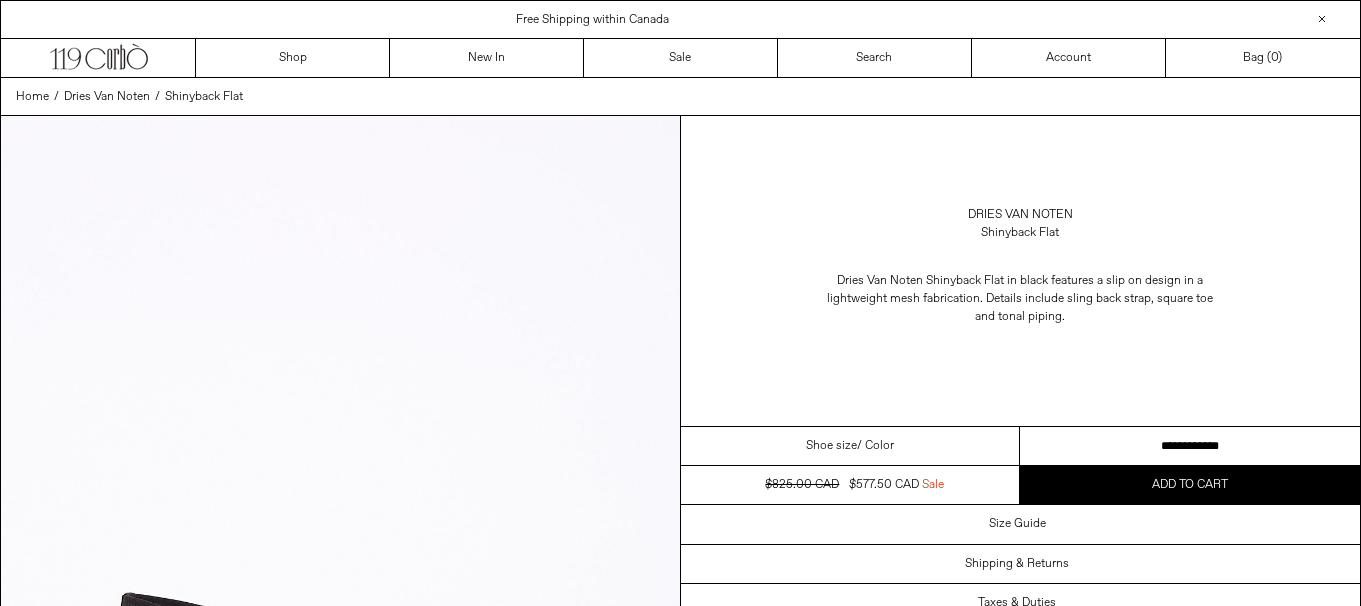 scroll, scrollTop: 0, scrollLeft: 0, axis: both 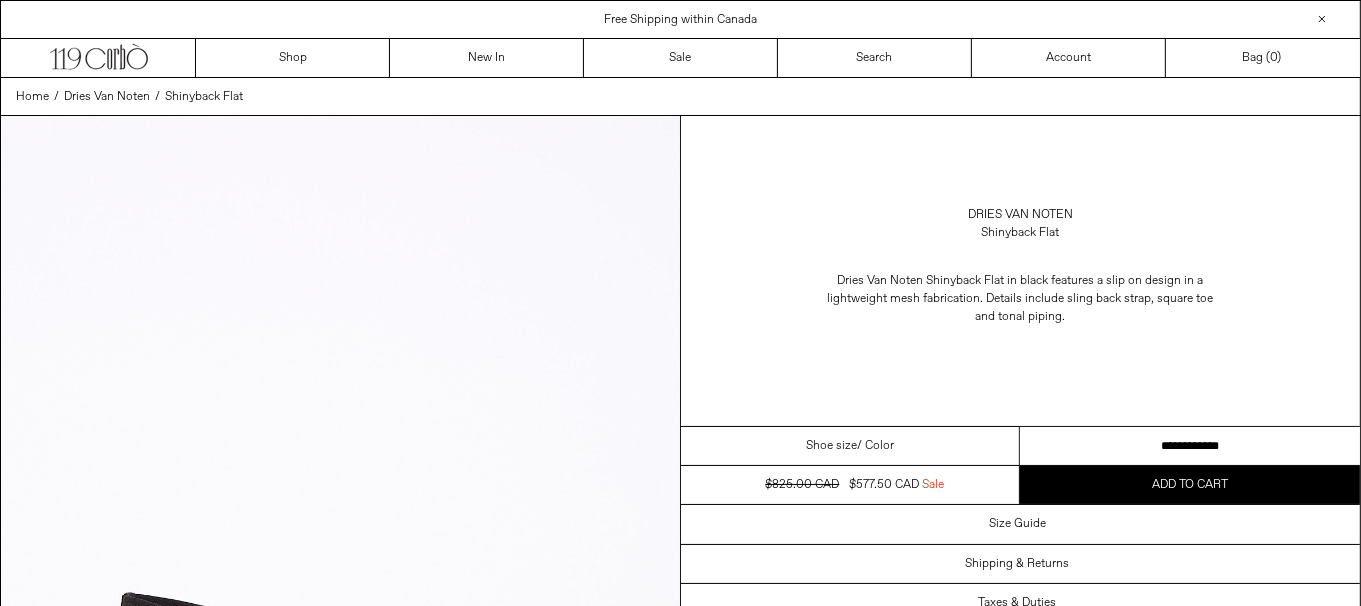 click on "**********" at bounding box center [1190, 446] 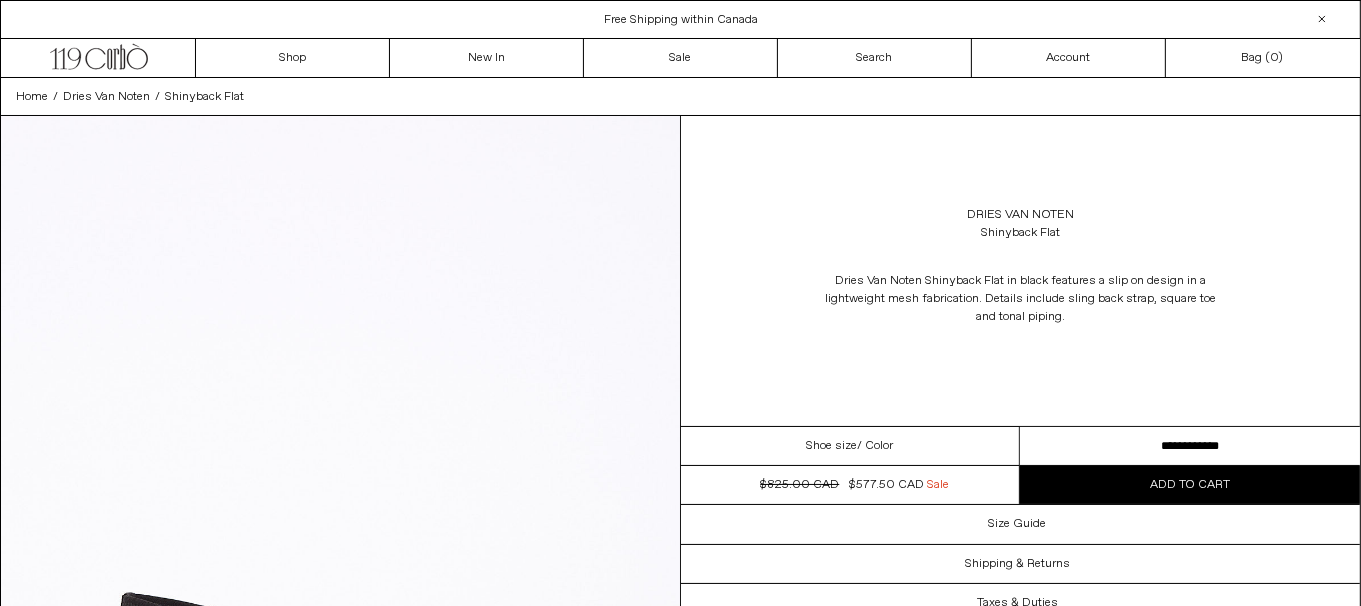 scroll, scrollTop: 0, scrollLeft: 0, axis: both 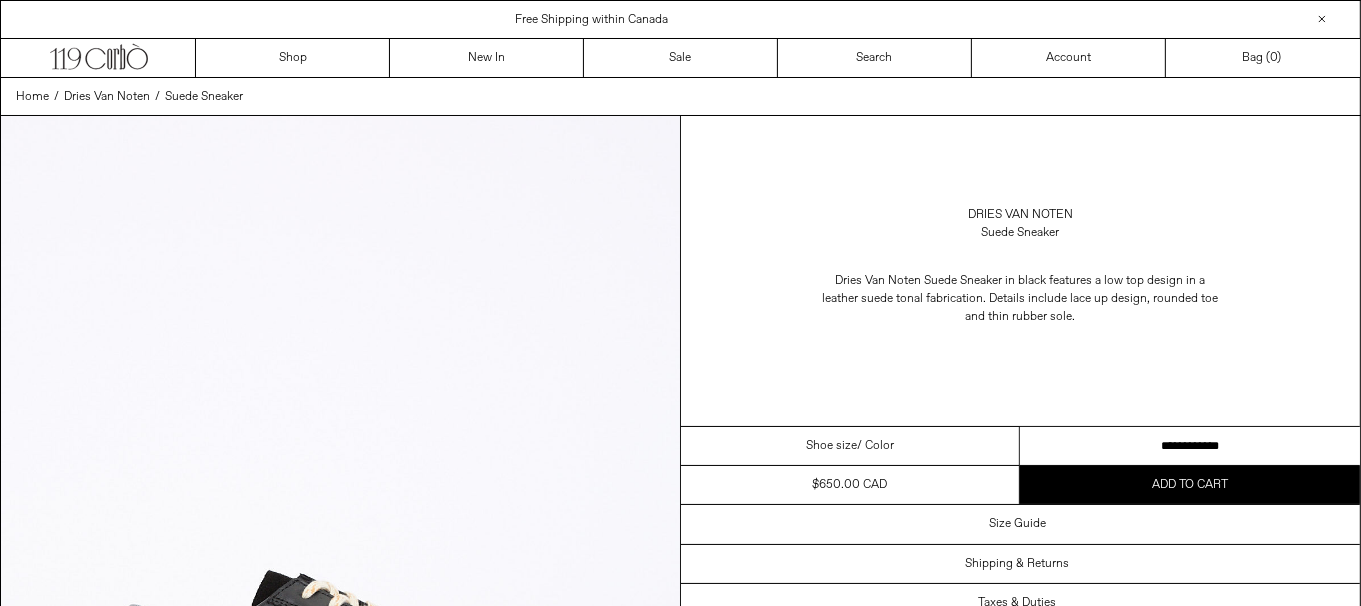 click on "**********" at bounding box center (1190, 446) 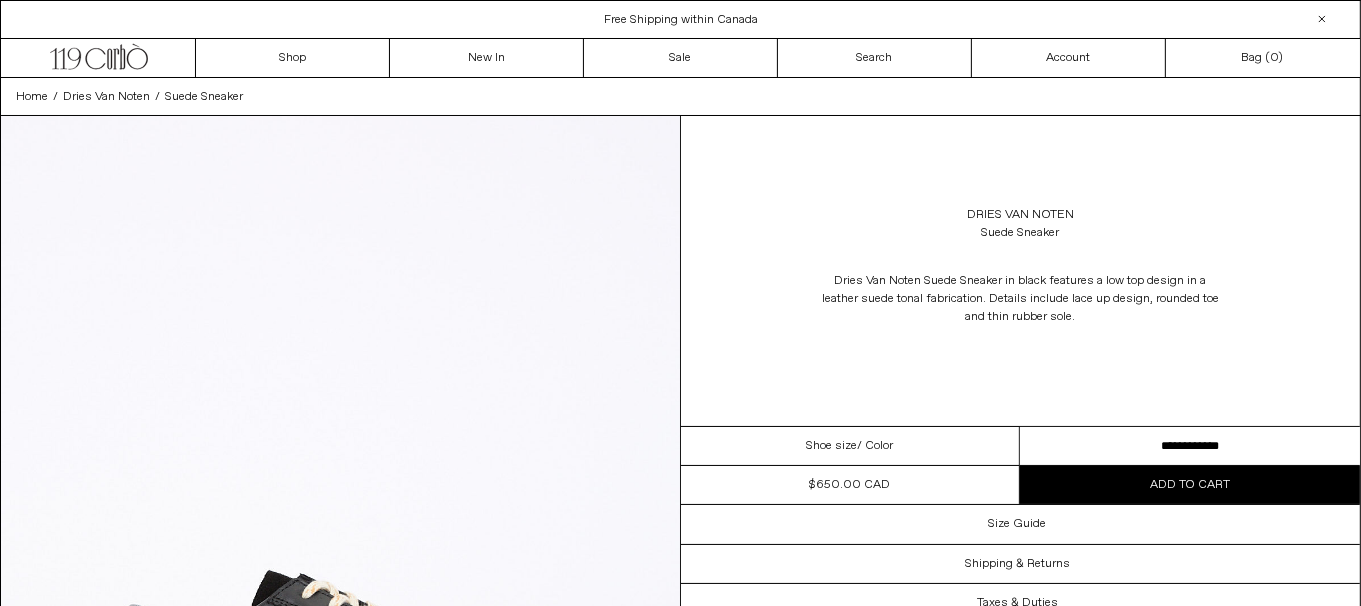 scroll, scrollTop: 0, scrollLeft: 0, axis: both 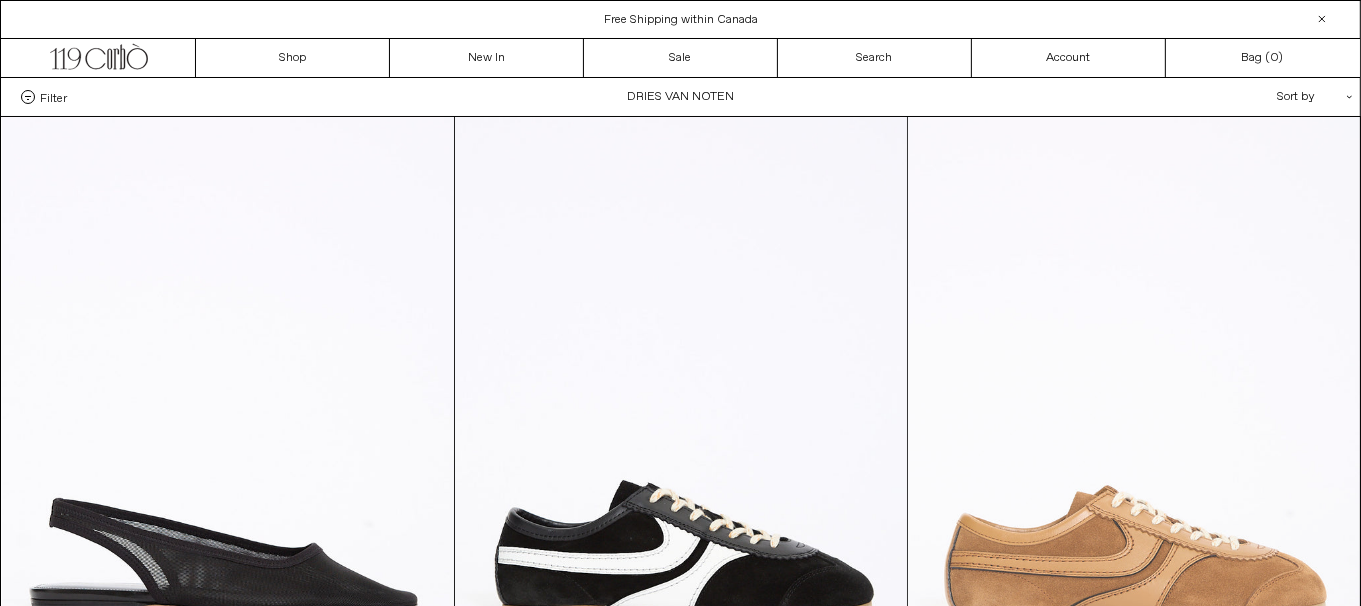 click at bounding box center (1134, 456) 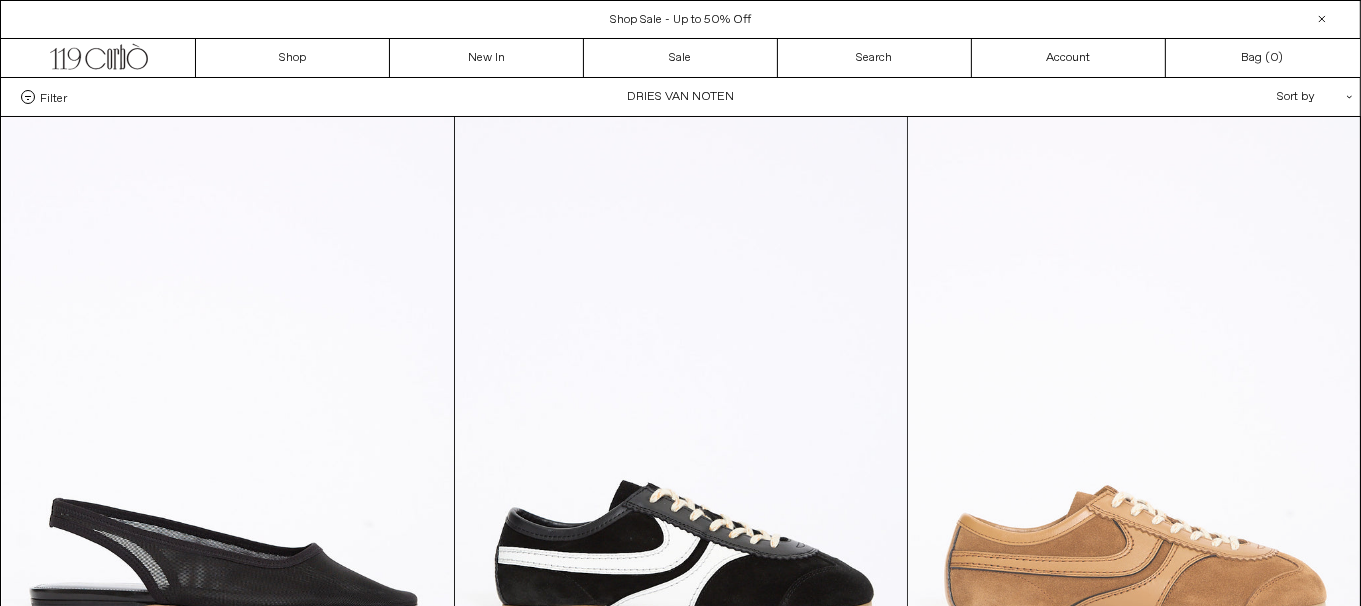 scroll, scrollTop: 0, scrollLeft: 0, axis: both 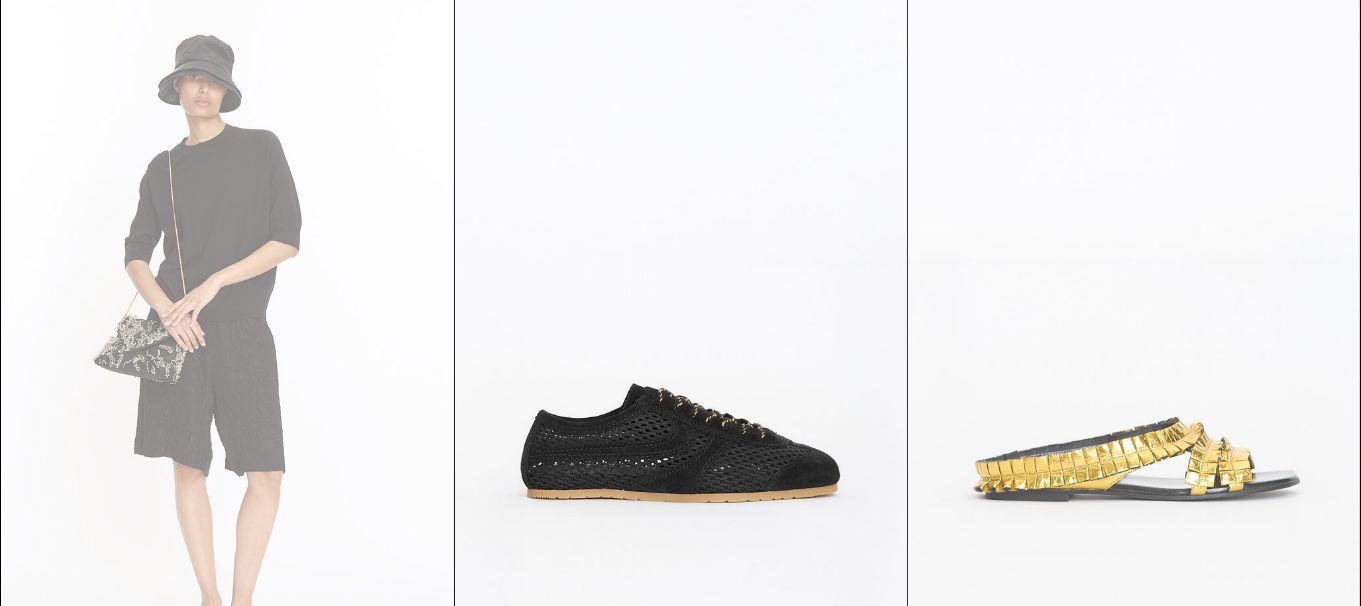 click at bounding box center [1134, 338] 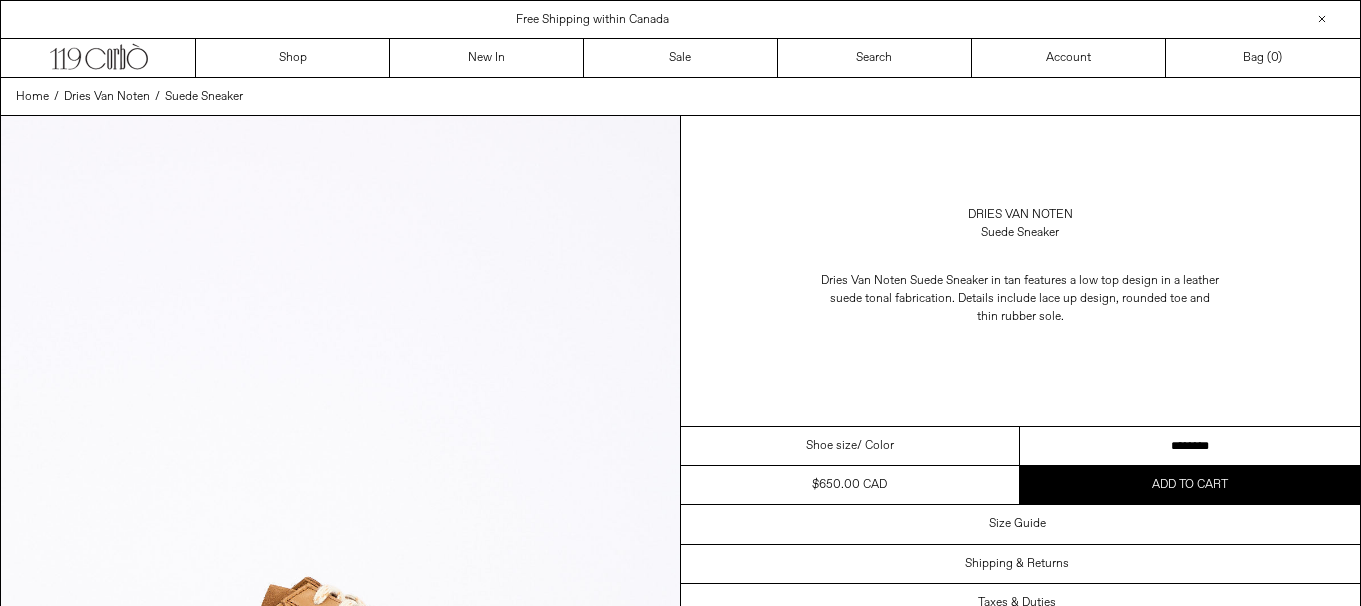 scroll, scrollTop: 0, scrollLeft: 0, axis: both 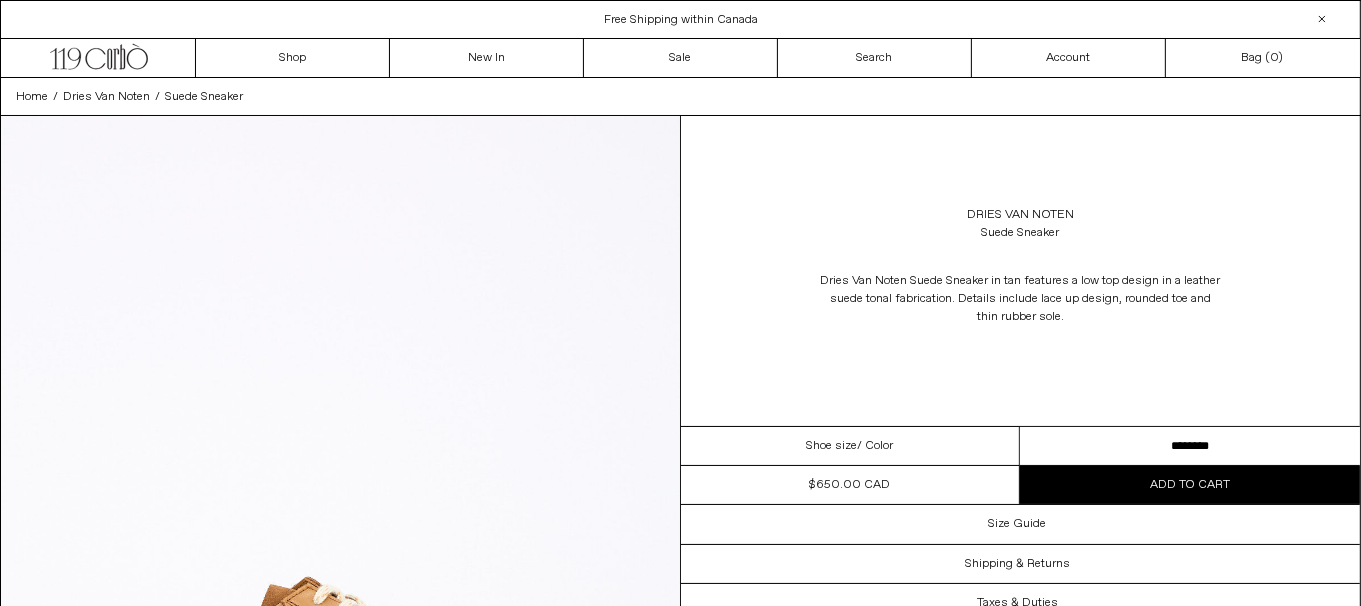 drag, startPoint x: 1197, startPoint y: 440, endPoint x: 1238, endPoint y: 476, distance: 54.56189 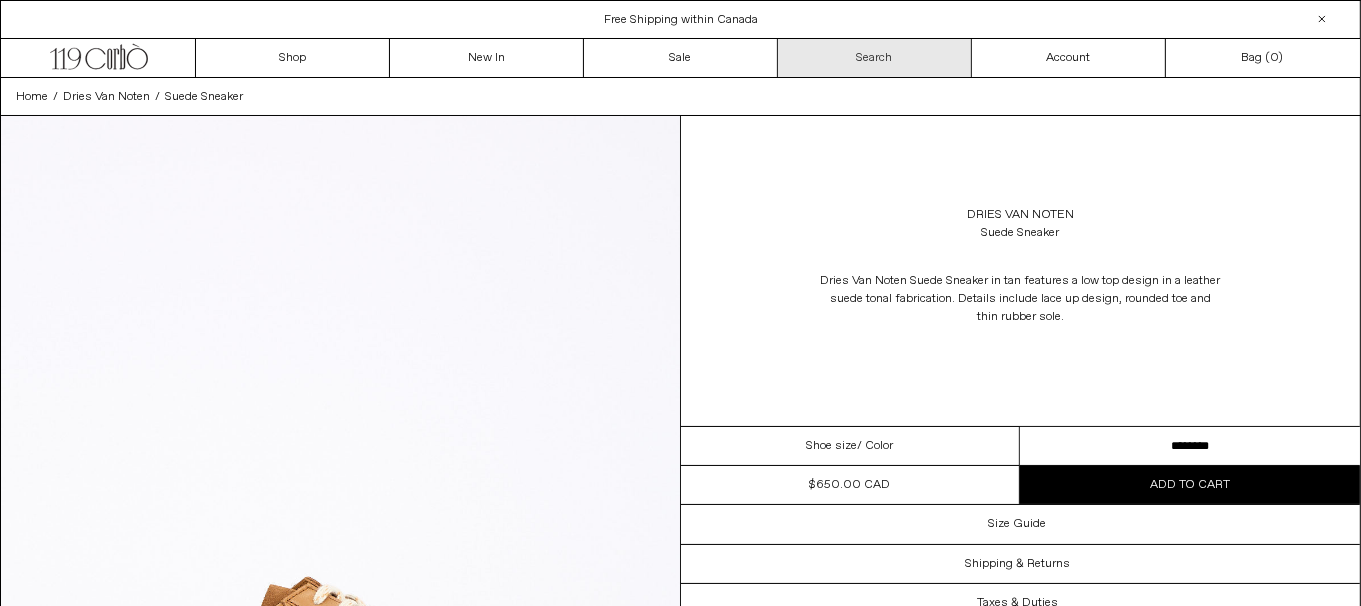 scroll, scrollTop: 0, scrollLeft: 0, axis: both 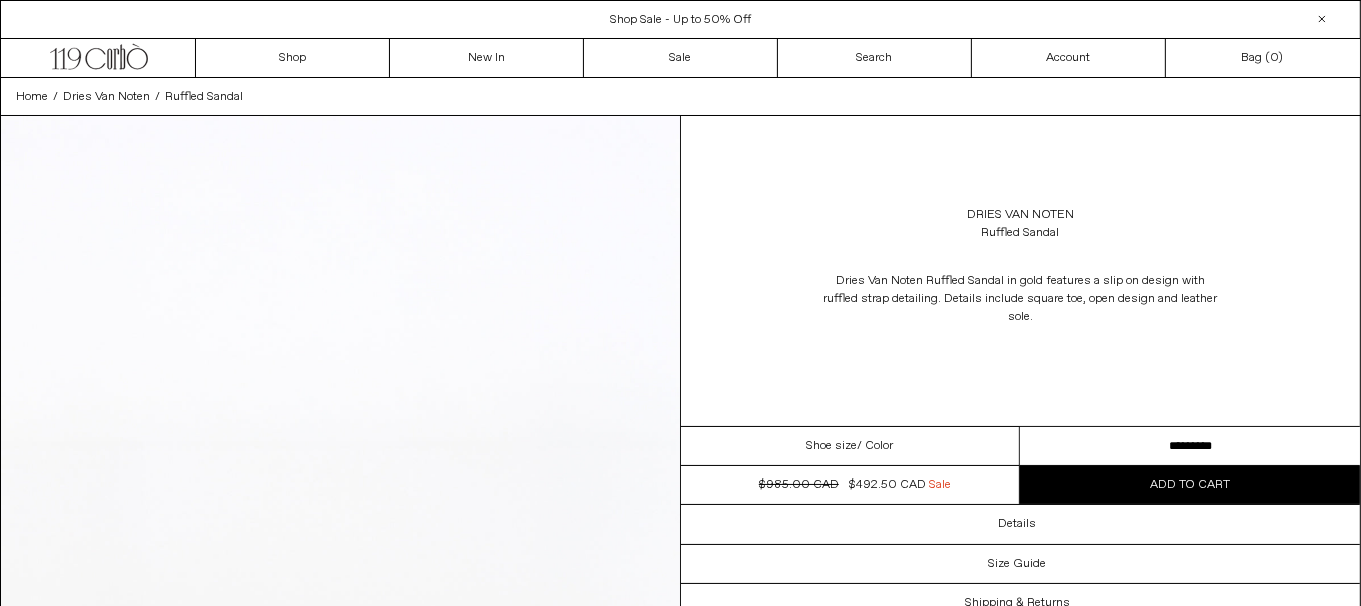 click on "**********" at bounding box center (1190, 446) 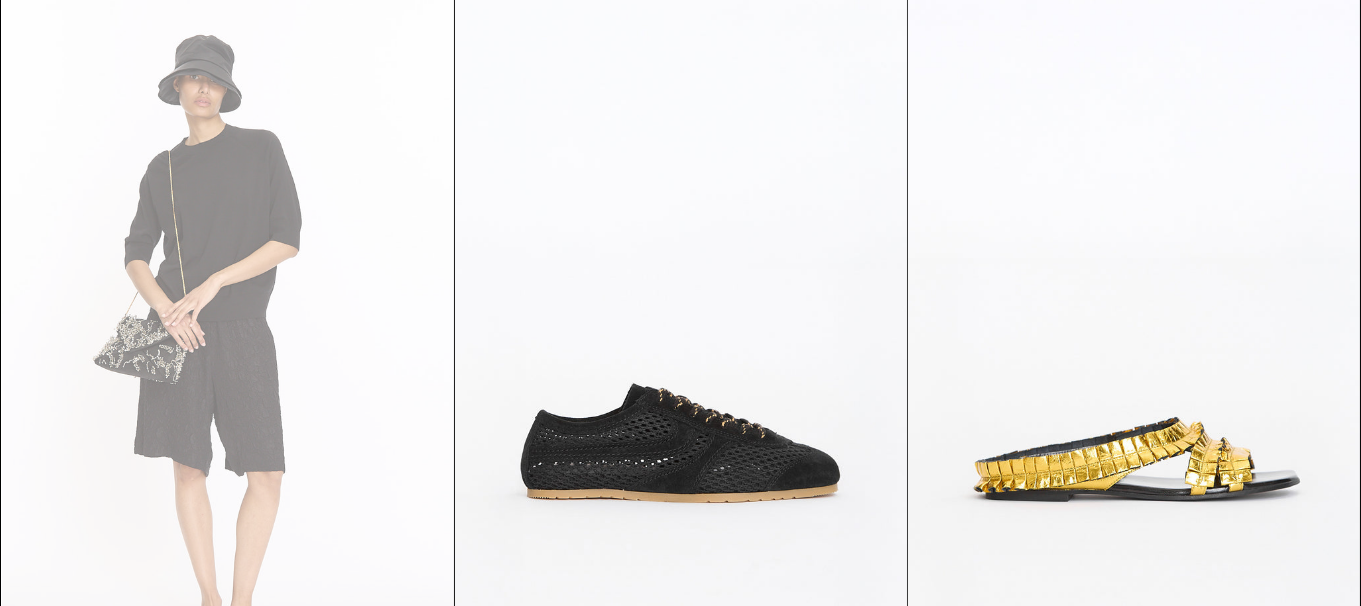 scroll, scrollTop: 0, scrollLeft: 0, axis: both 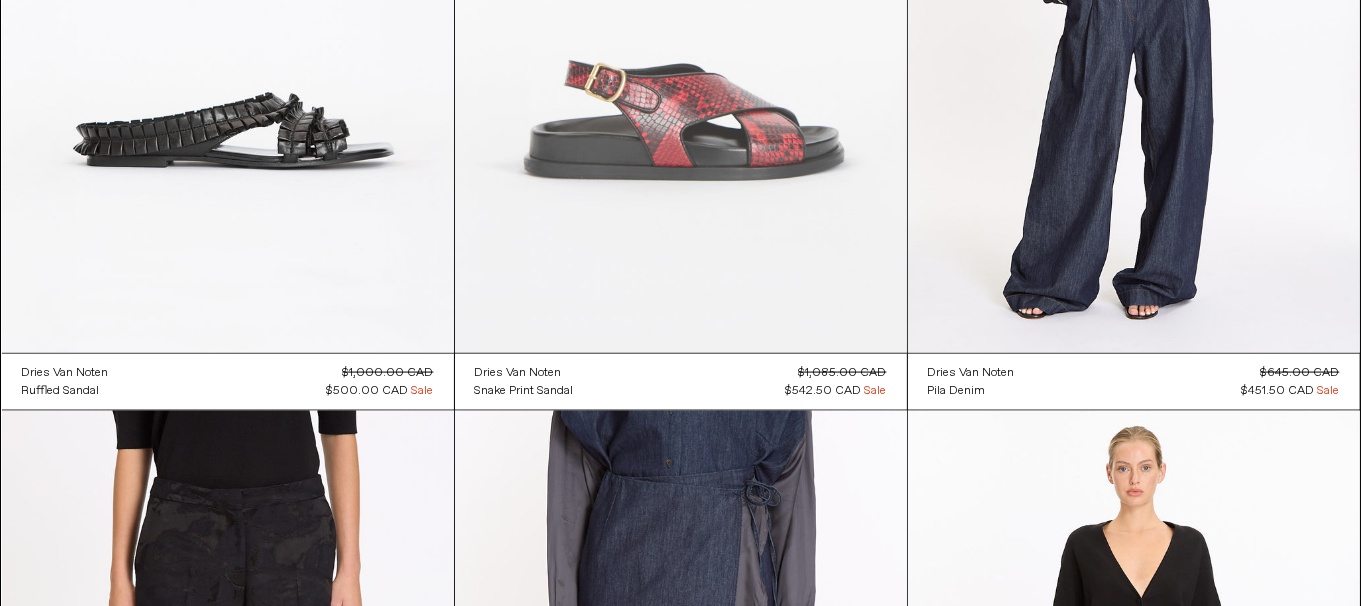 click at bounding box center [681, 14] 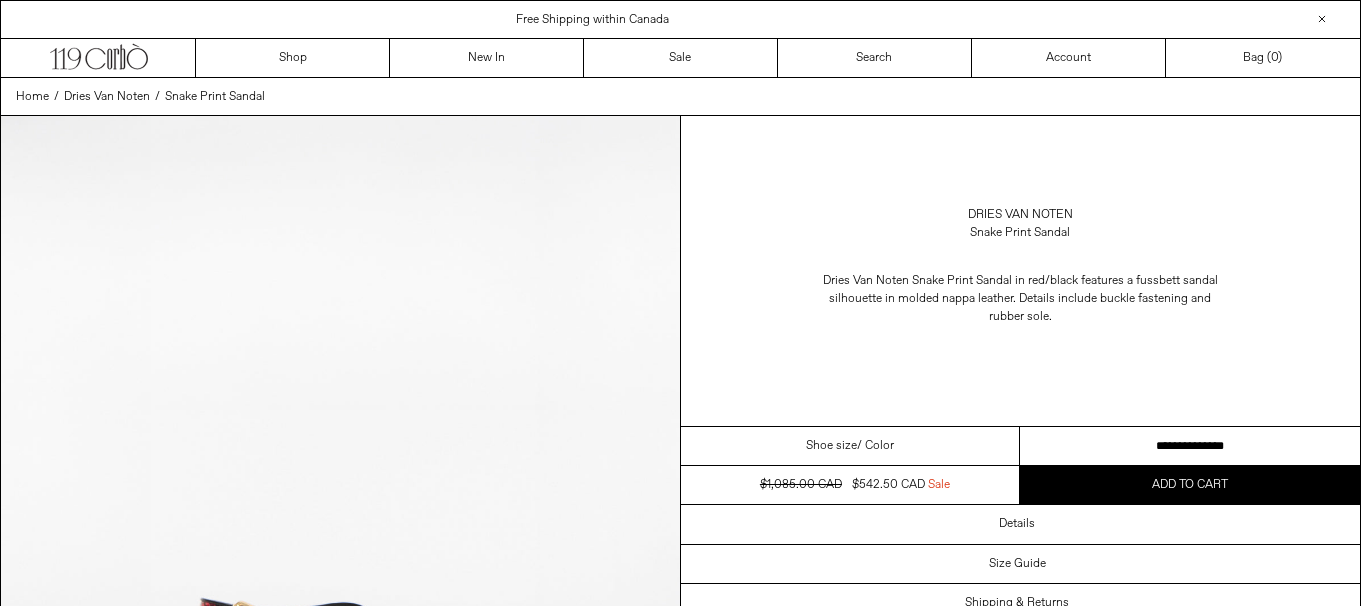 scroll, scrollTop: 0, scrollLeft: 0, axis: both 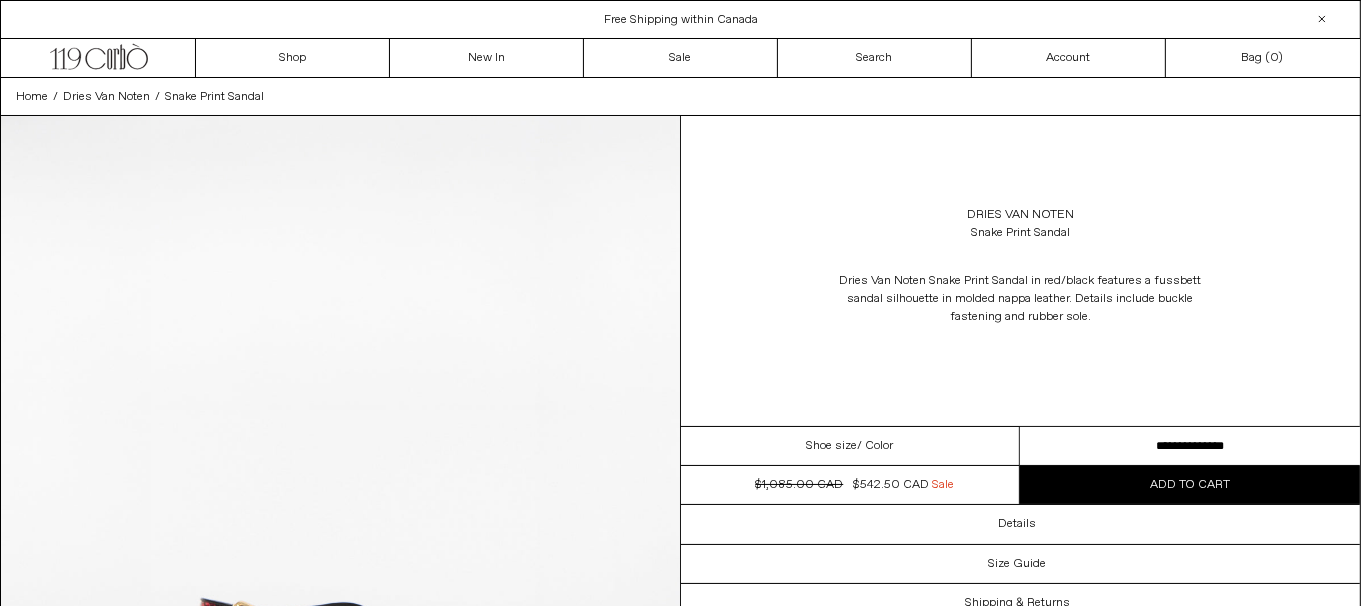click on "**********" at bounding box center [1190, 446] 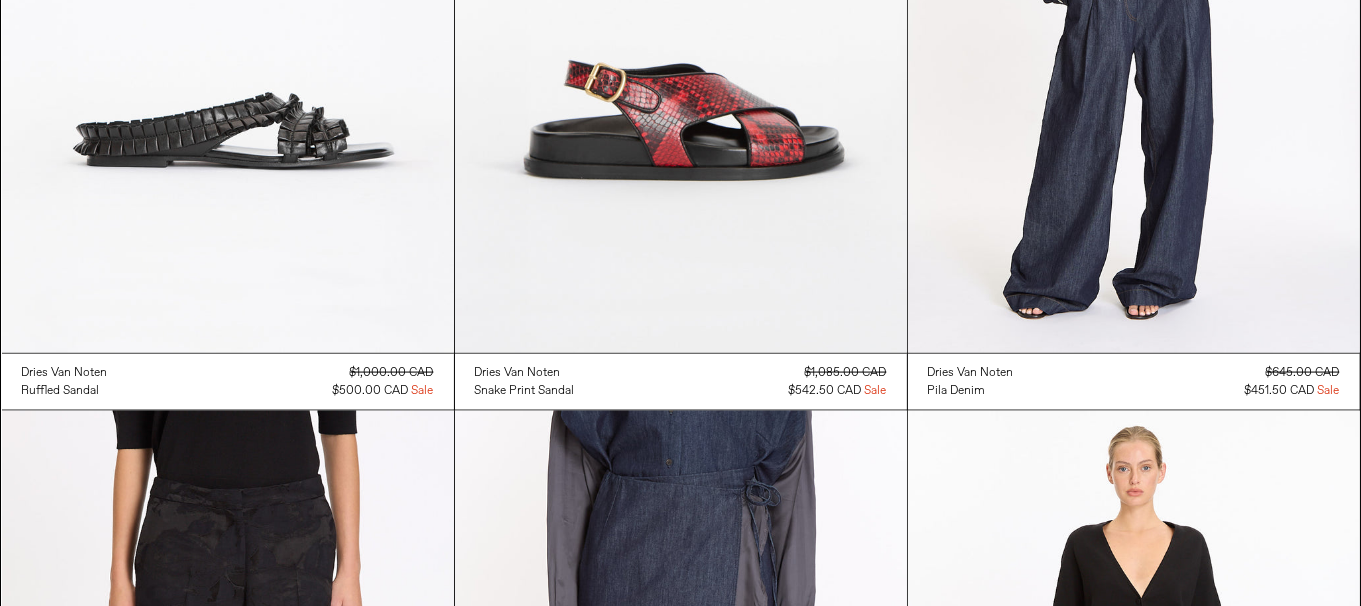 scroll, scrollTop: 2650, scrollLeft: 0, axis: vertical 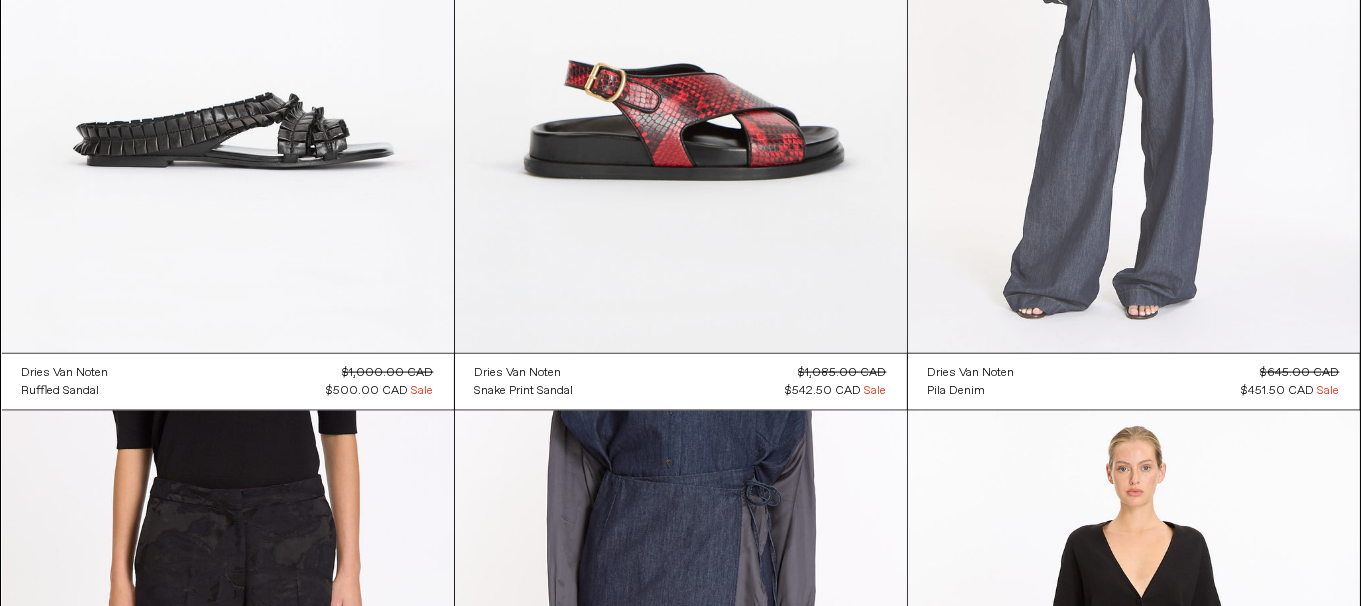 click at bounding box center [1134, 14] 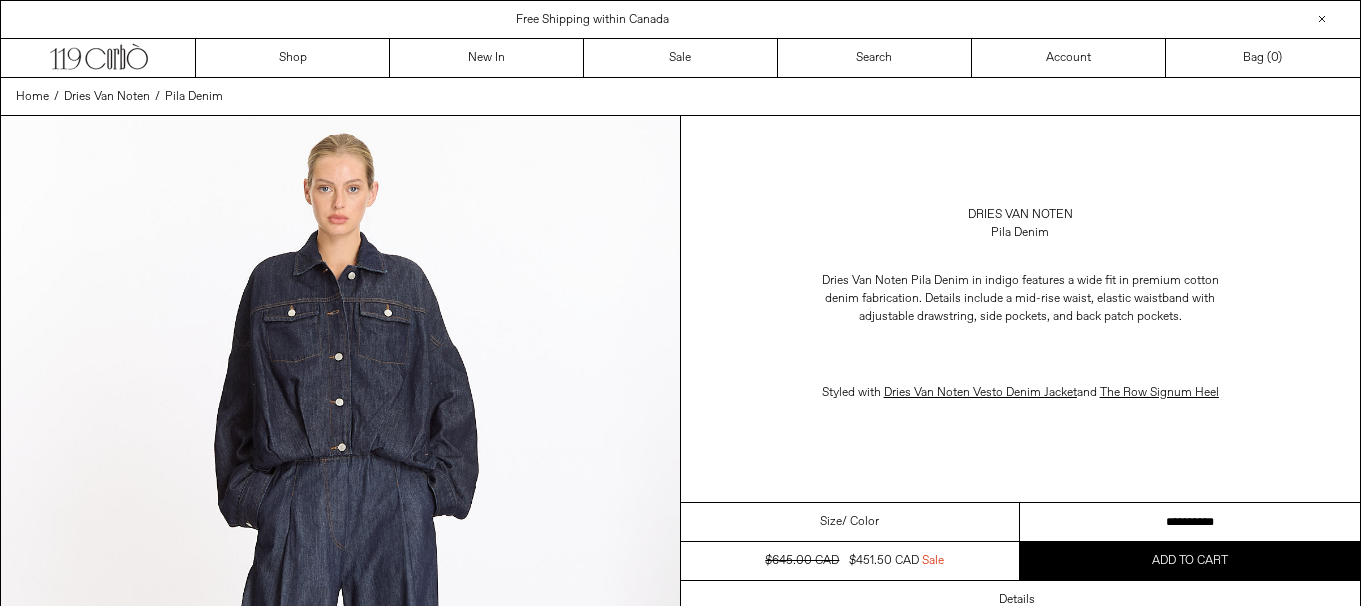 scroll, scrollTop: 0, scrollLeft: 0, axis: both 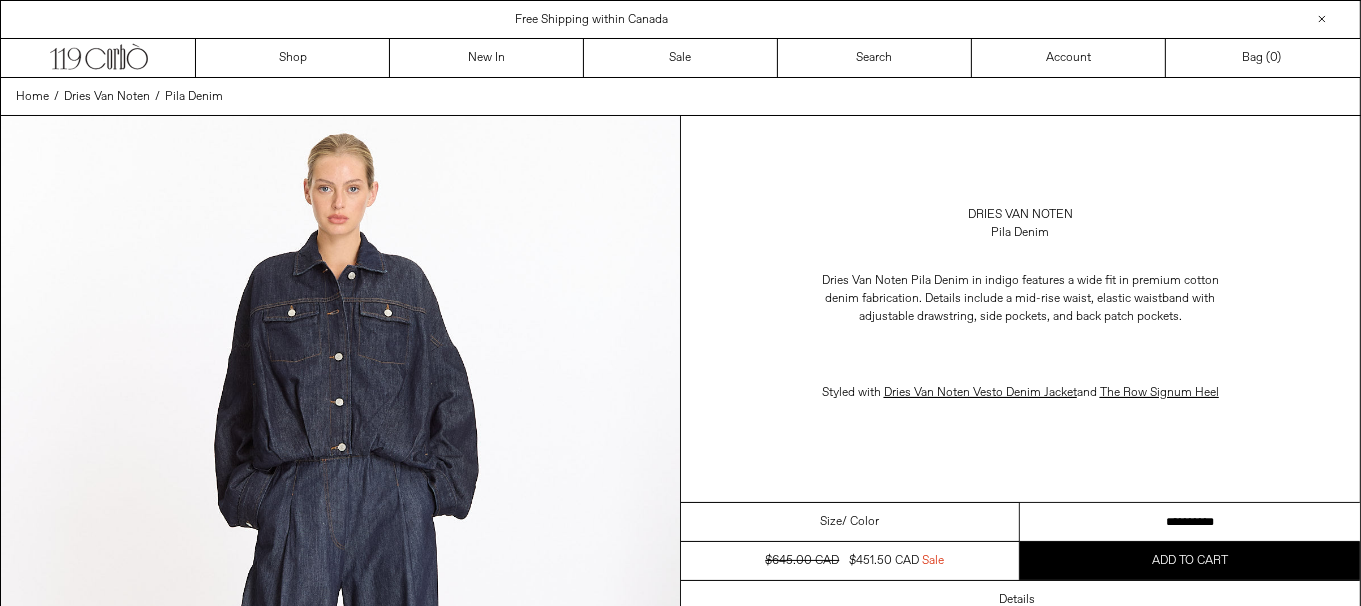 click on "**********" at bounding box center (1190, 522) 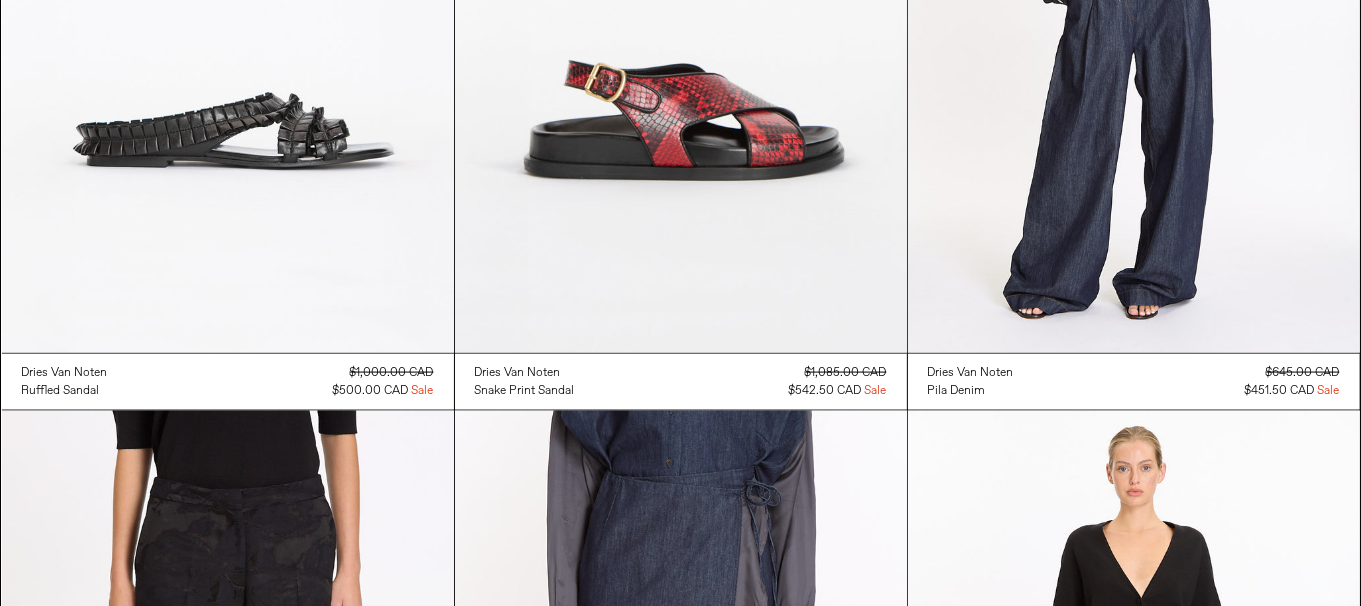 scroll, scrollTop: 3180, scrollLeft: 0, axis: vertical 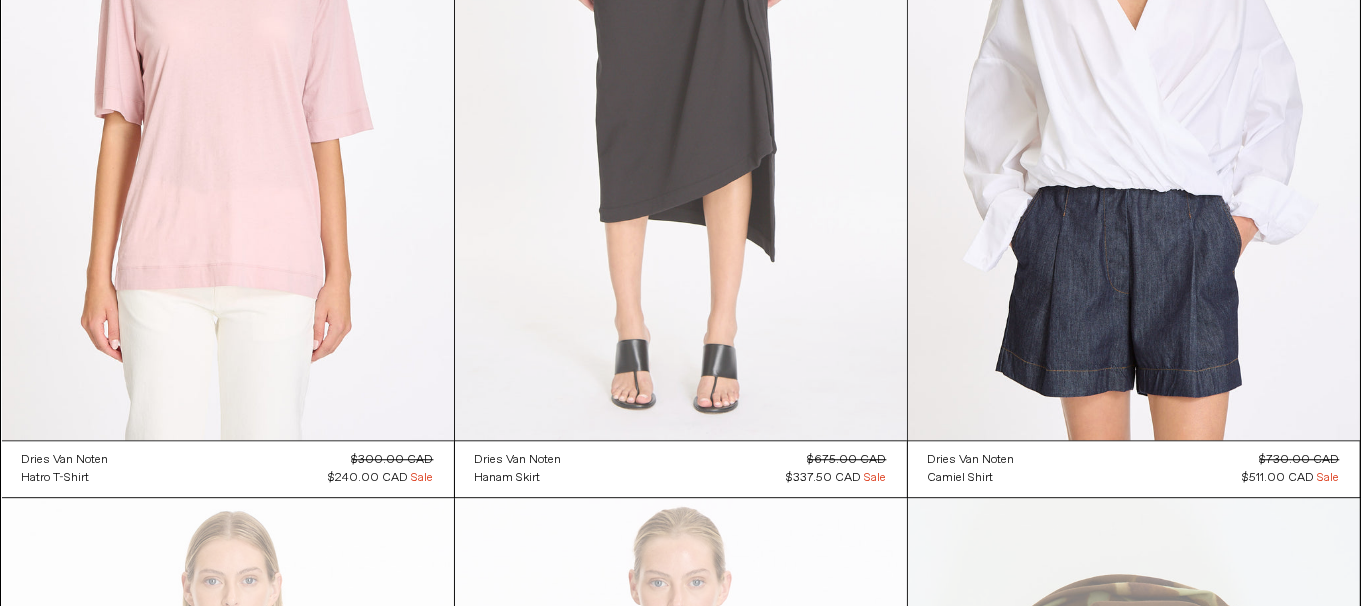 click at bounding box center [681, 101] 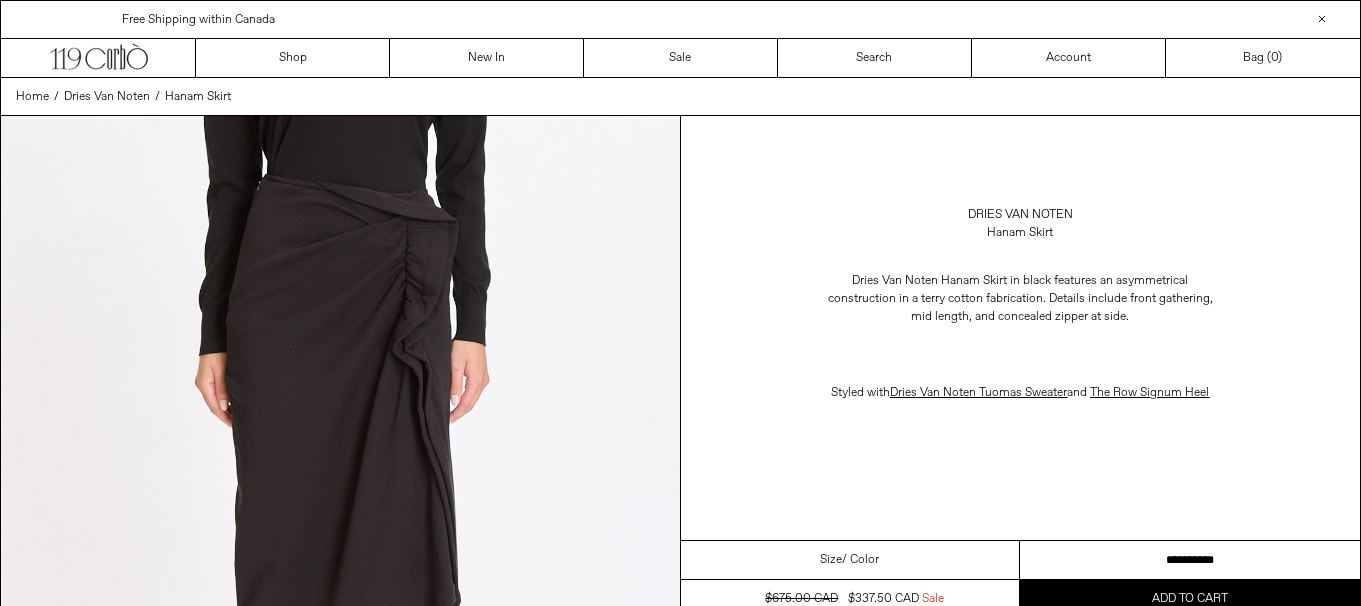 scroll, scrollTop: 0, scrollLeft: 0, axis: both 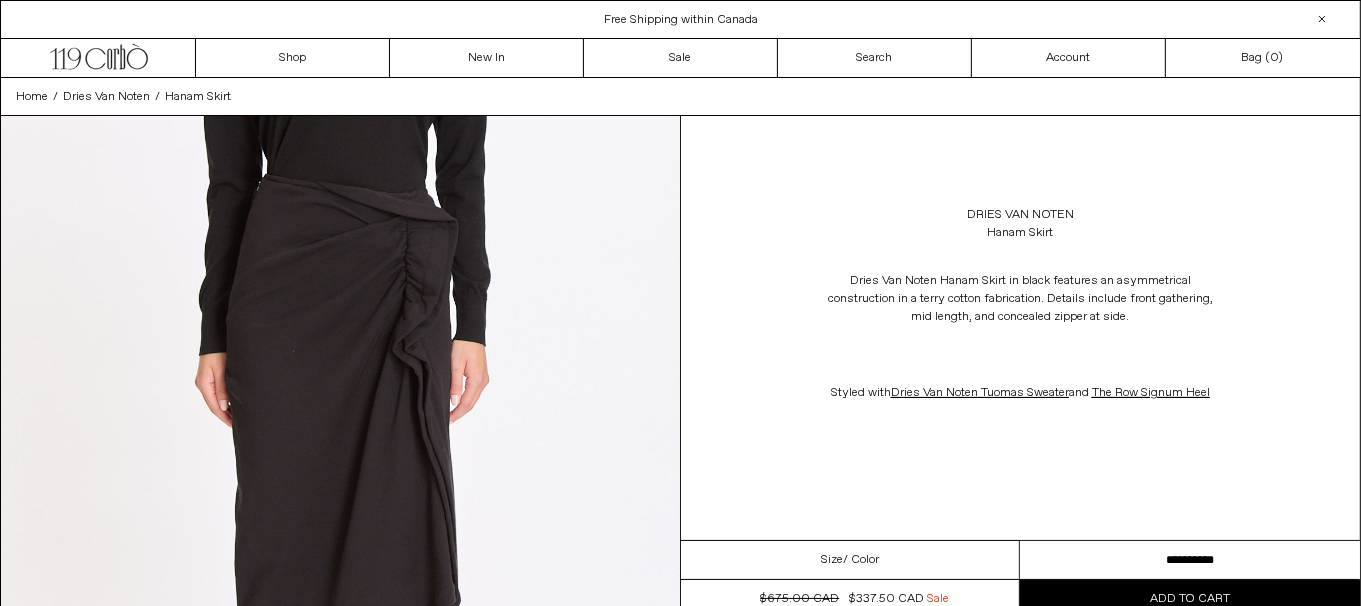 click on "**********" at bounding box center [1190, 560] 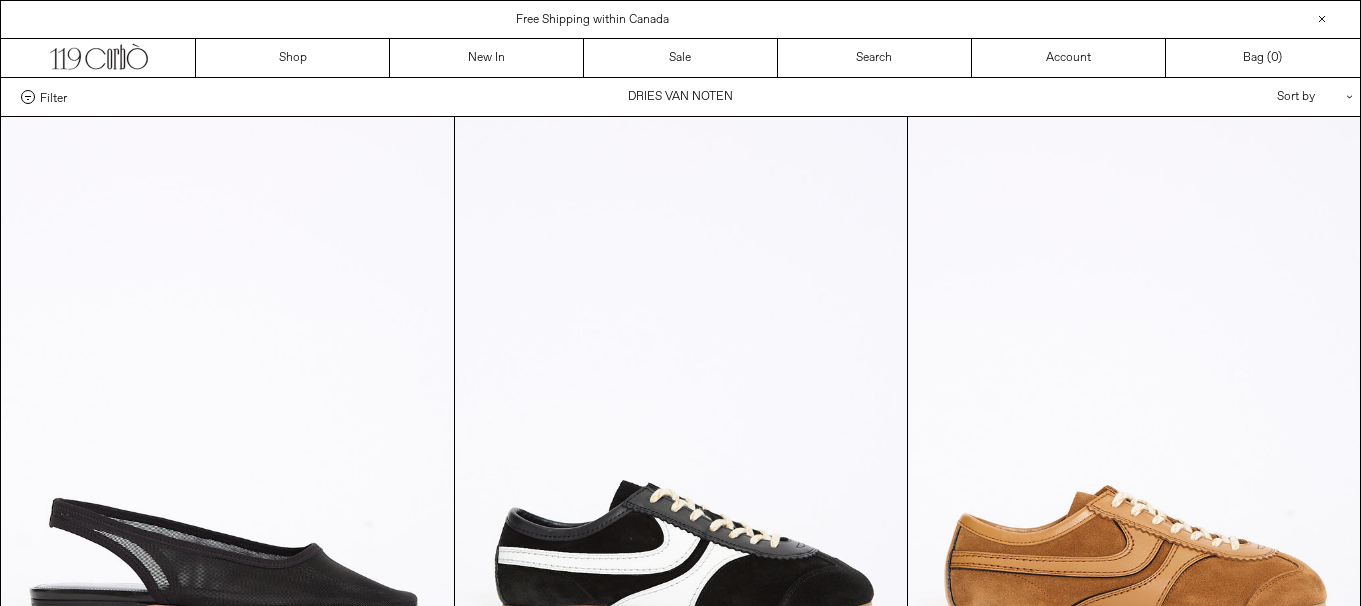 scroll, scrollTop: 4771, scrollLeft: 0, axis: vertical 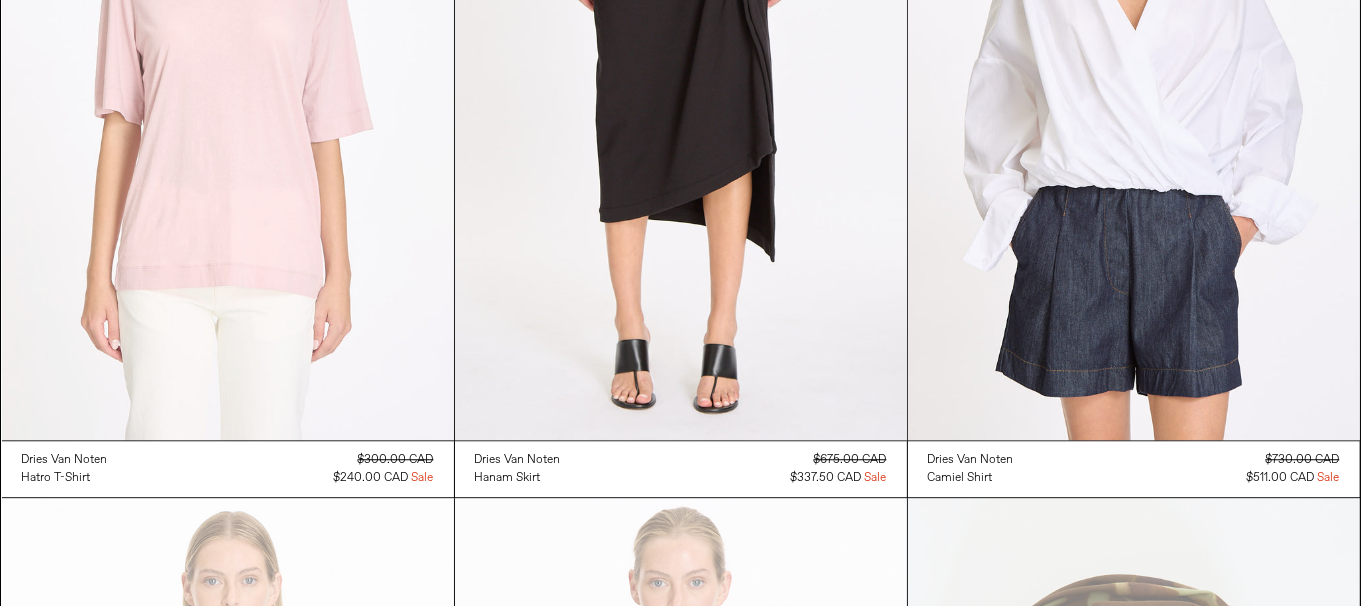 click at bounding box center (228, 101) 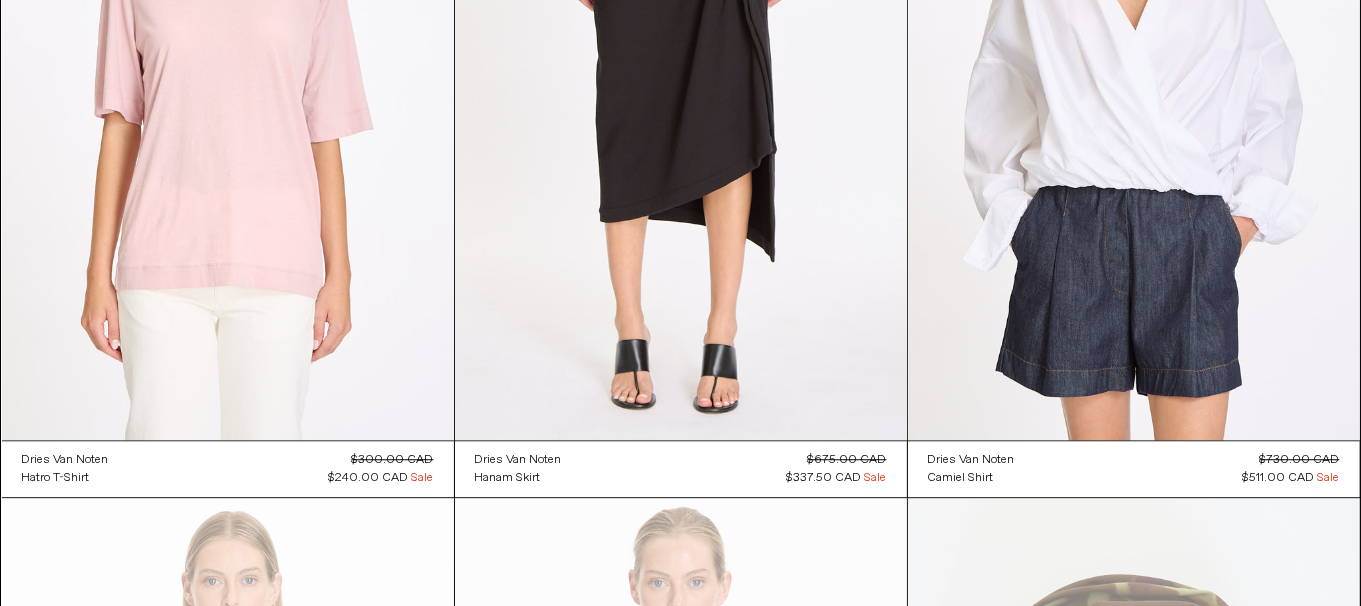 scroll, scrollTop: 0, scrollLeft: 0, axis: both 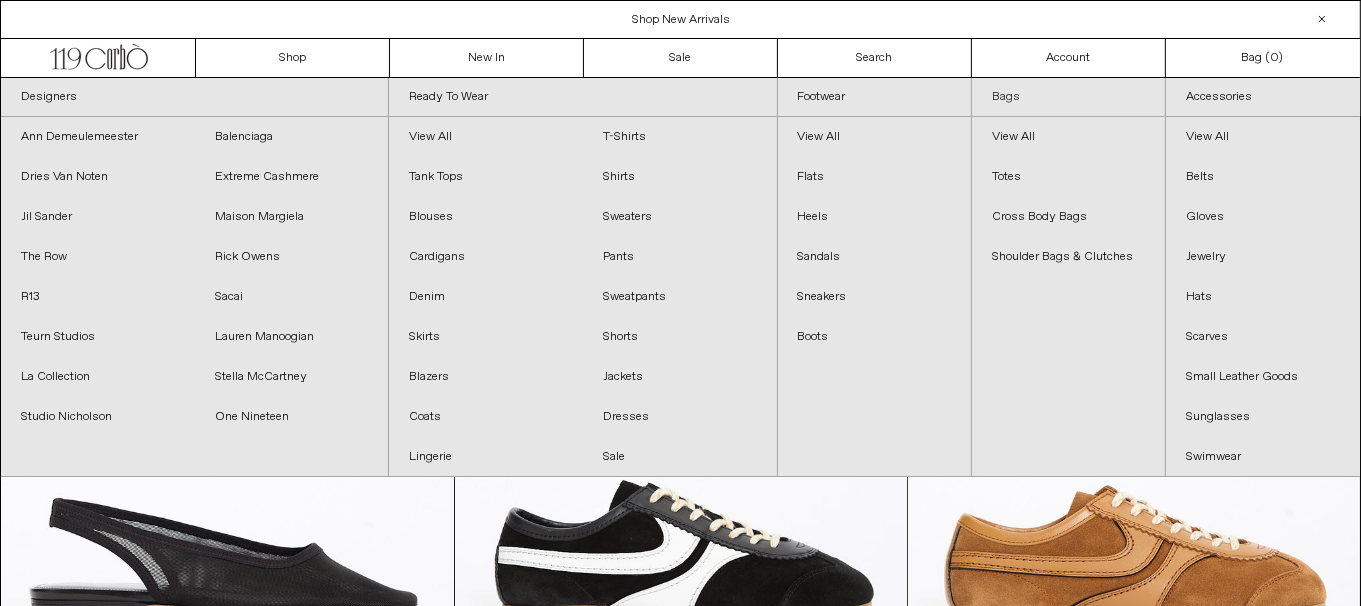 click on "Bags" at bounding box center [1068, 97] 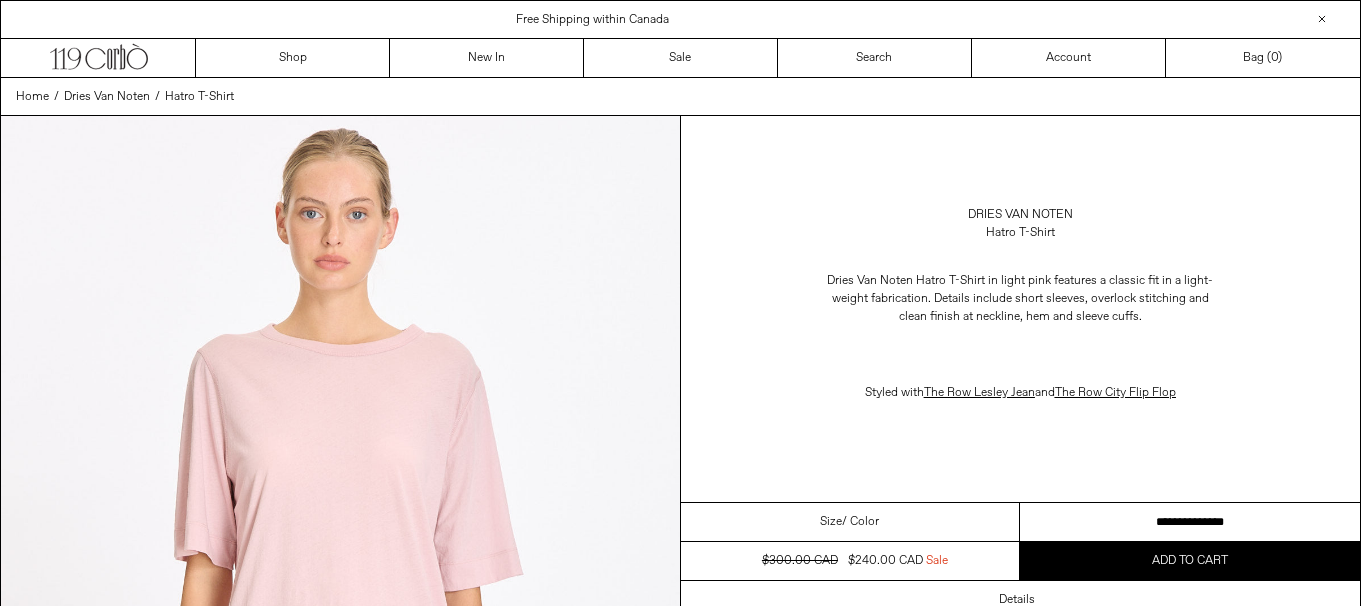 scroll, scrollTop: 0, scrollLeft: 0, axis: both 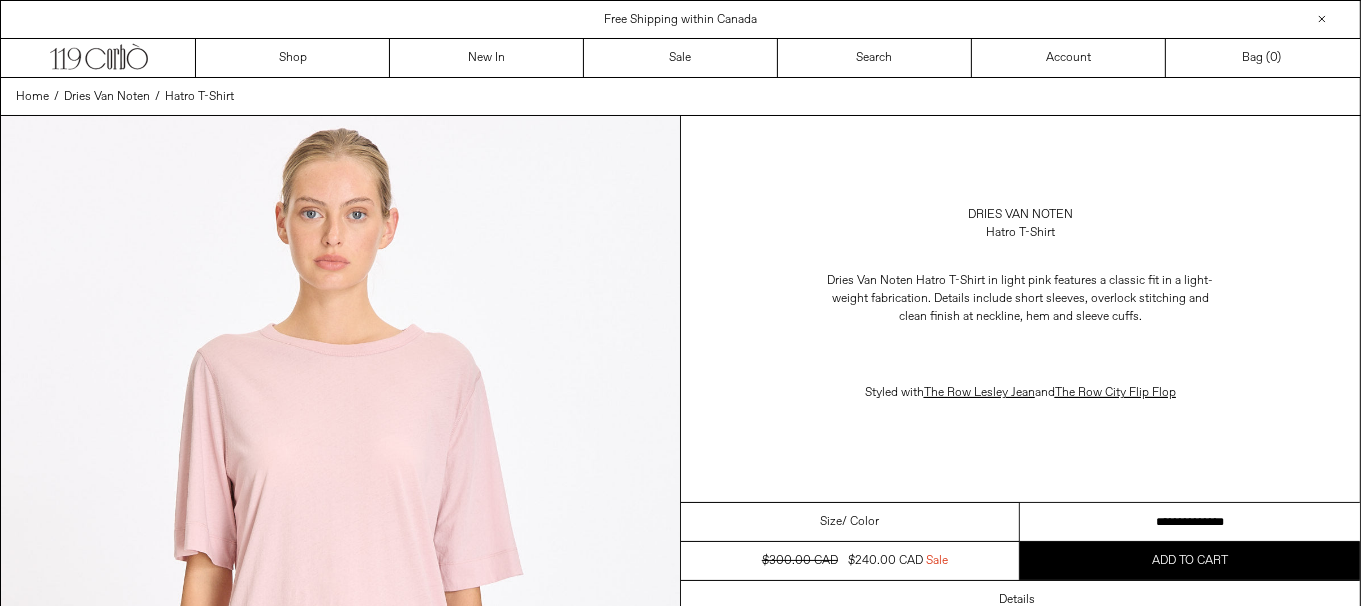 click on "**********" at bounding box center (1190, 522) 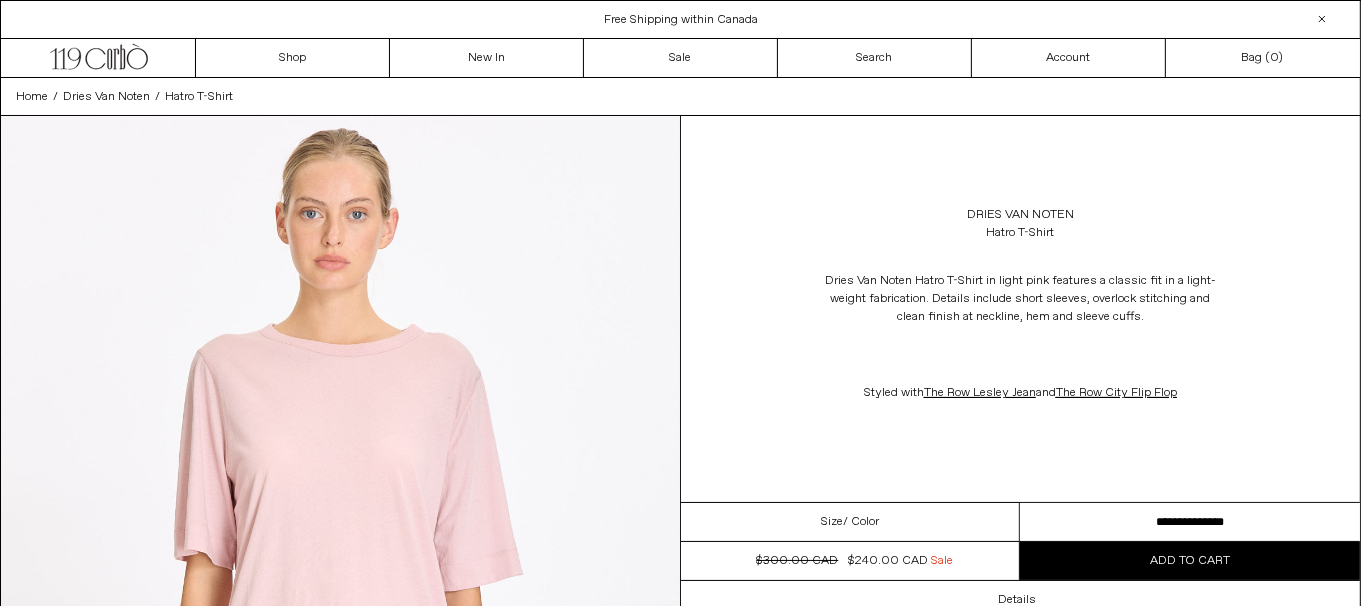 scroll, scrollTop: 0, scrollLeft: 0, axis: both 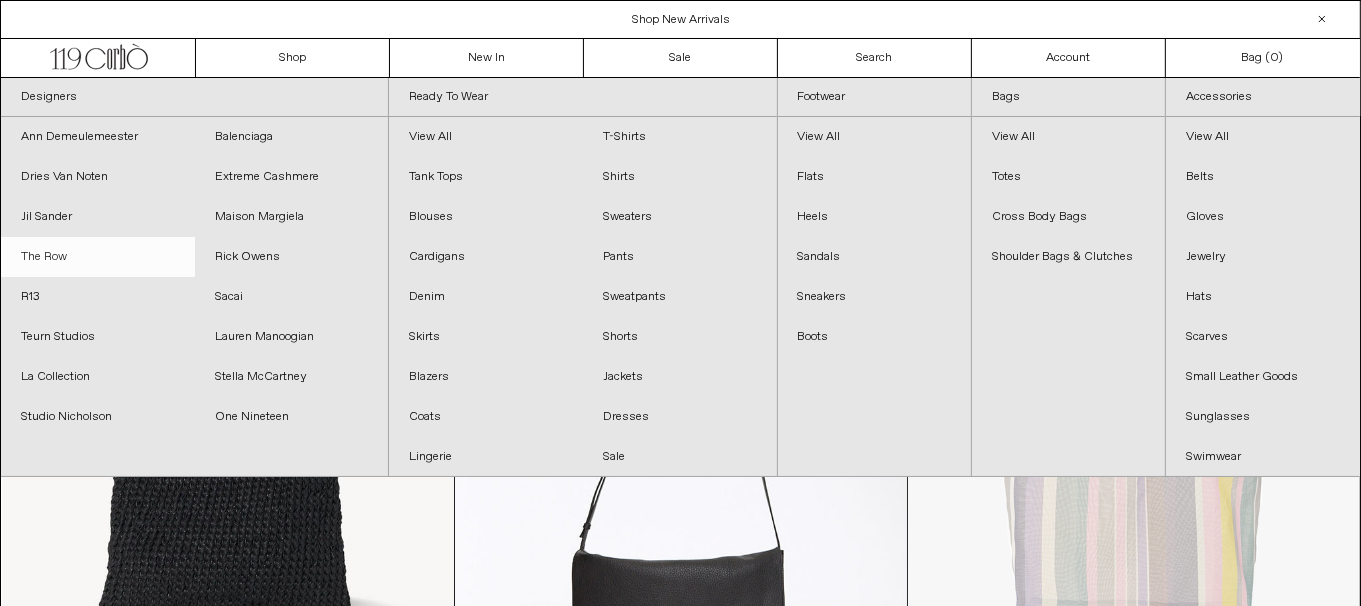 click on "The Row" at bounding box center [98, 257] 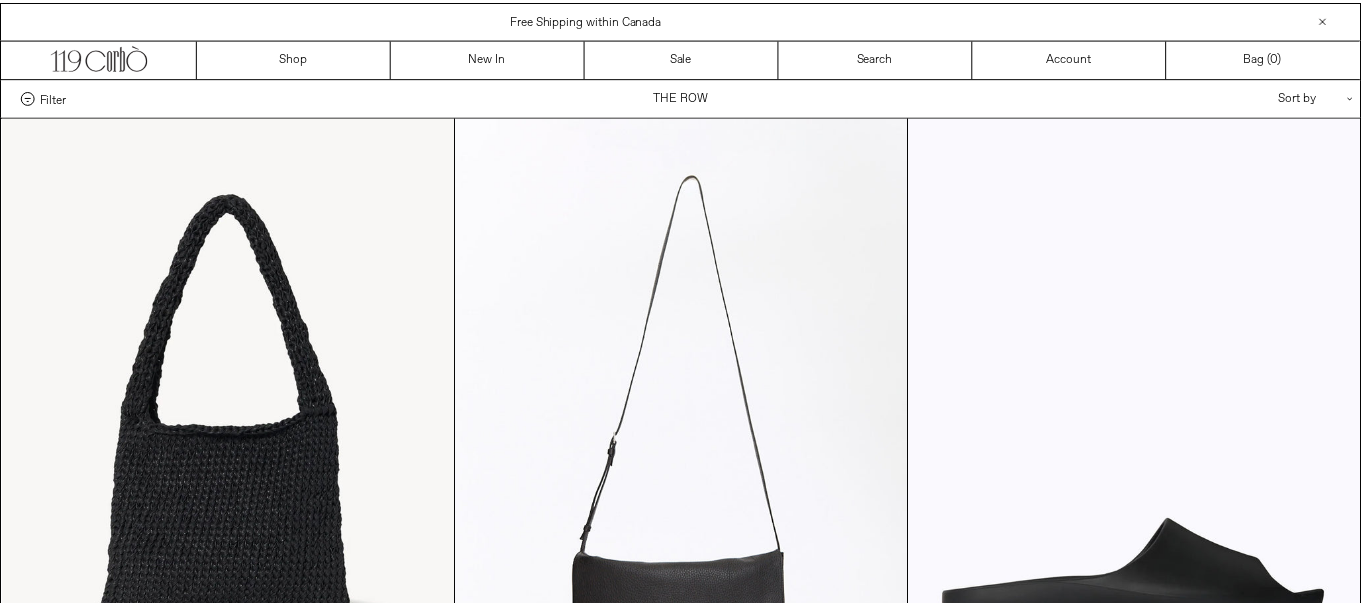 scroll, scrollTop: 0, scrollLeft: 0, axis: both 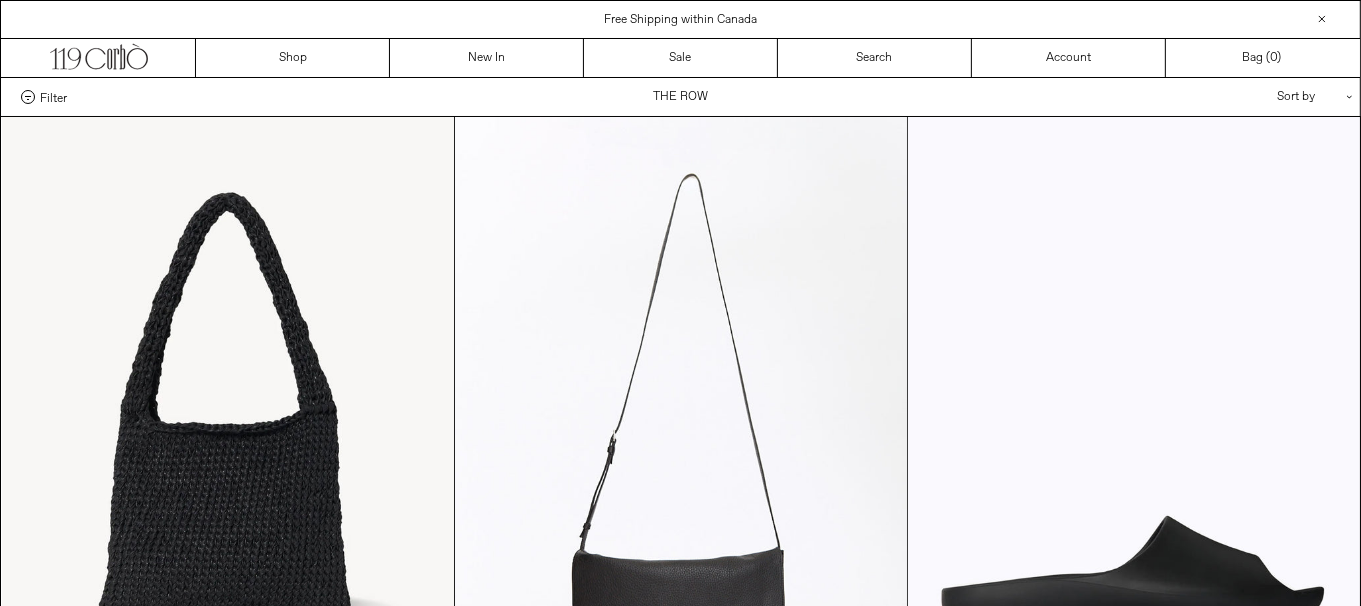 click on "x
by Timesact" at bounding box center [680, 3121] 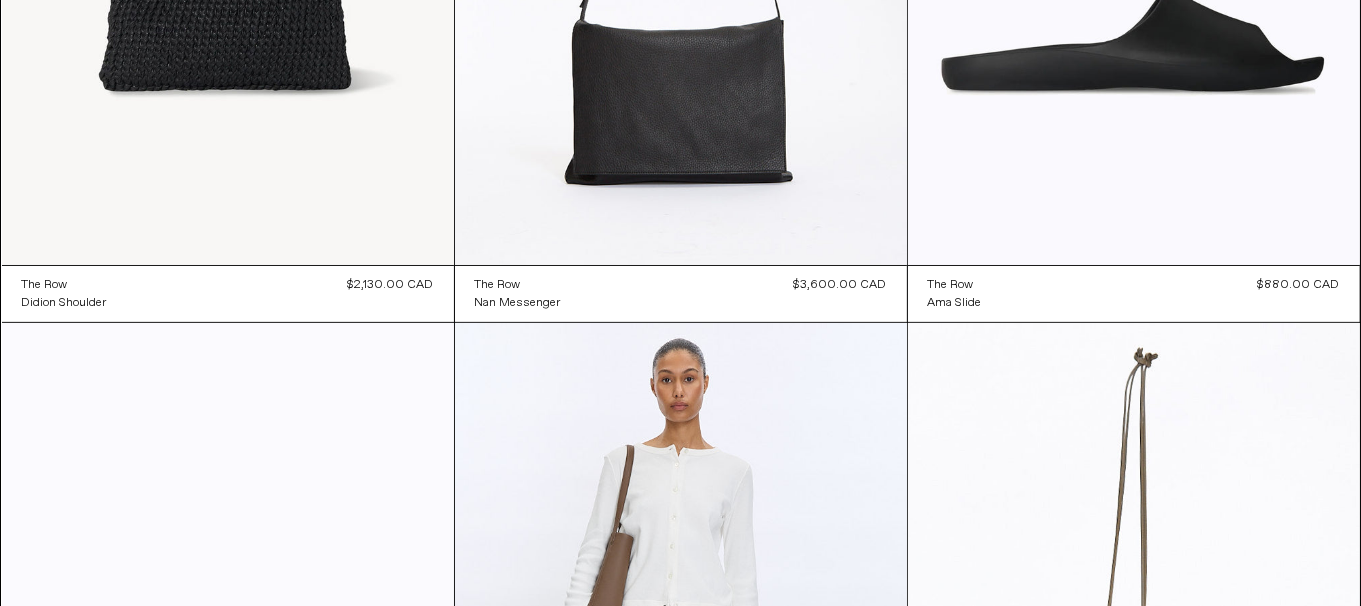 click at bounding box center [228, 662] 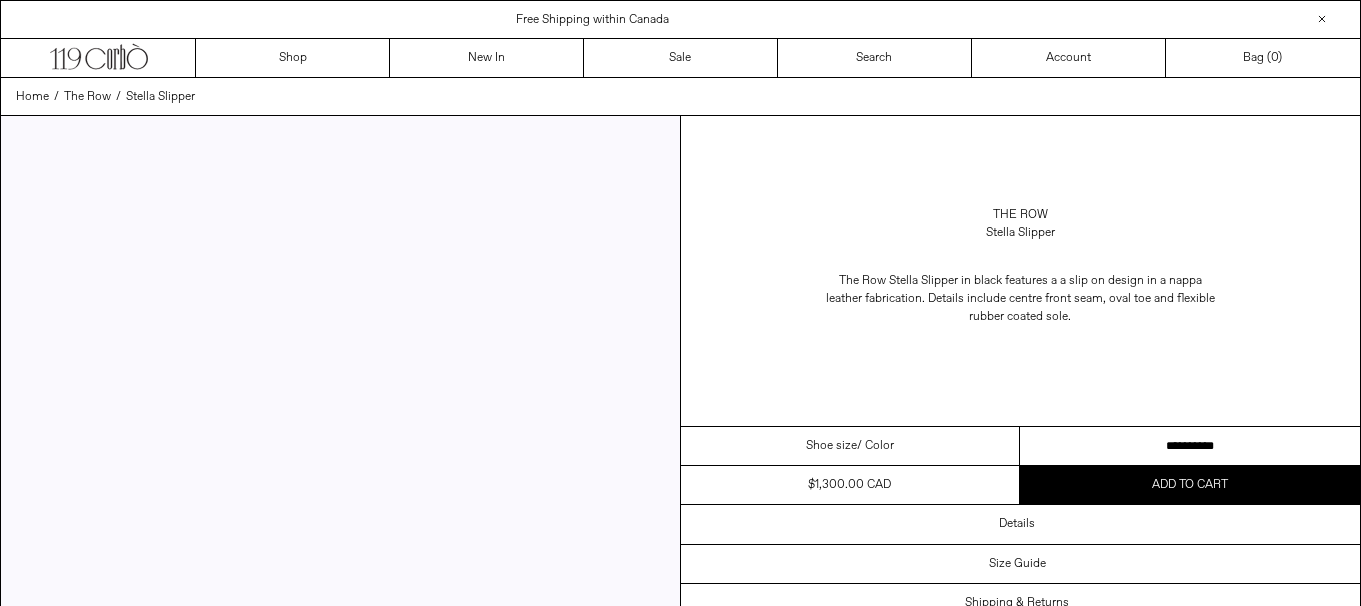 scroll, scrollTop: 0, scrollLeft: 0, axis: both 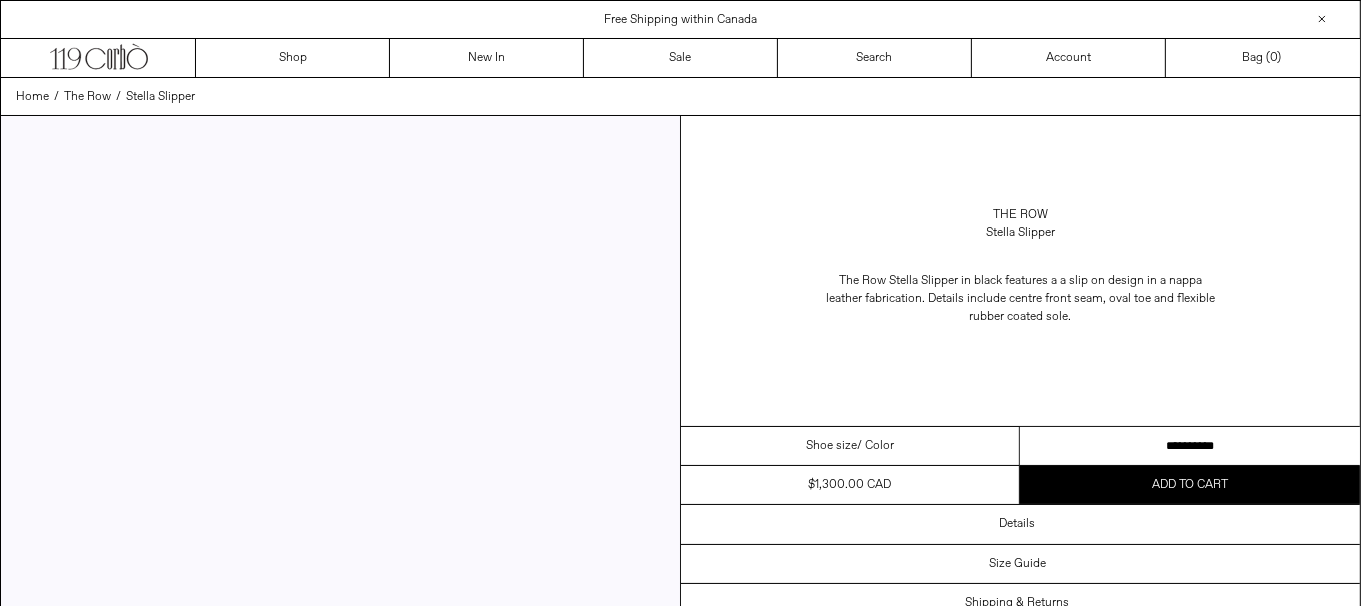 click on "**********" at bounding box center [1190, 446] 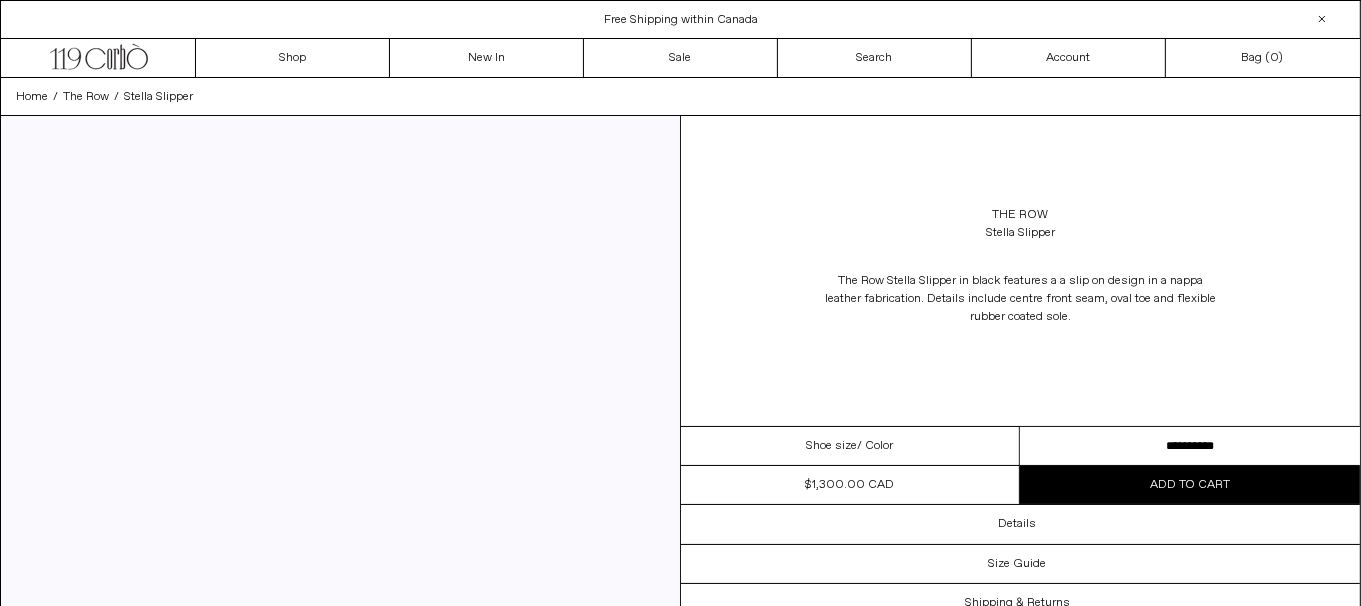 scroll, scrollTop: 0, scrollLeft: 0, axis: both 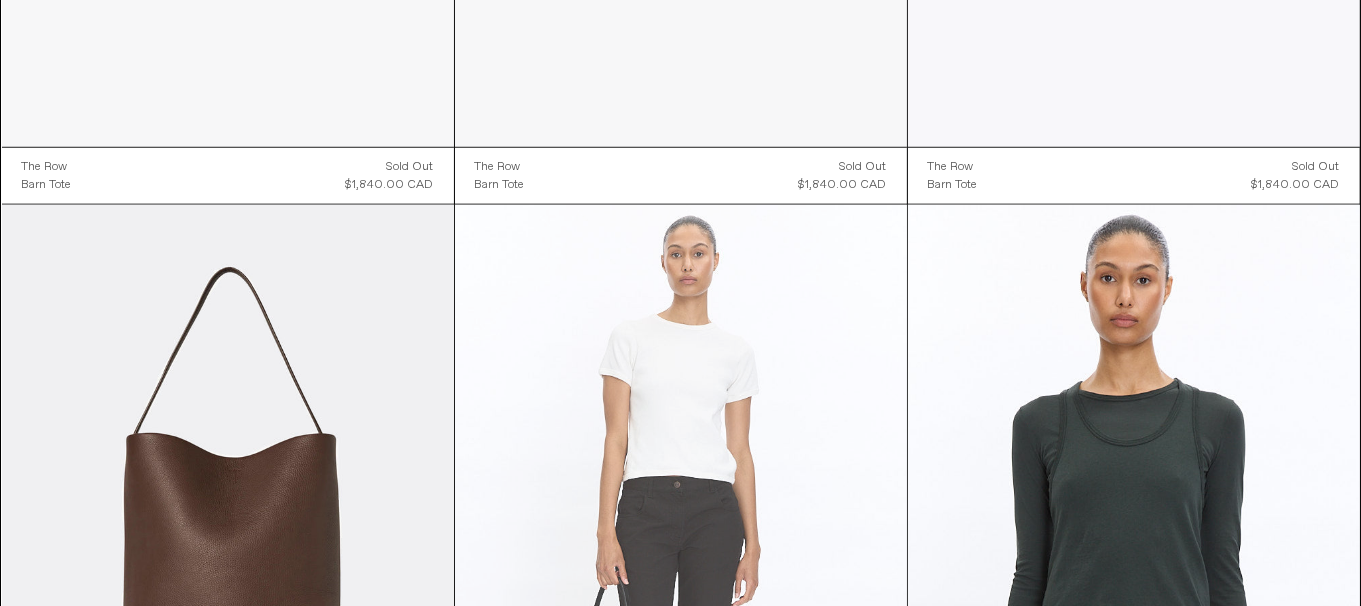 click at bounding box center (681, 544) 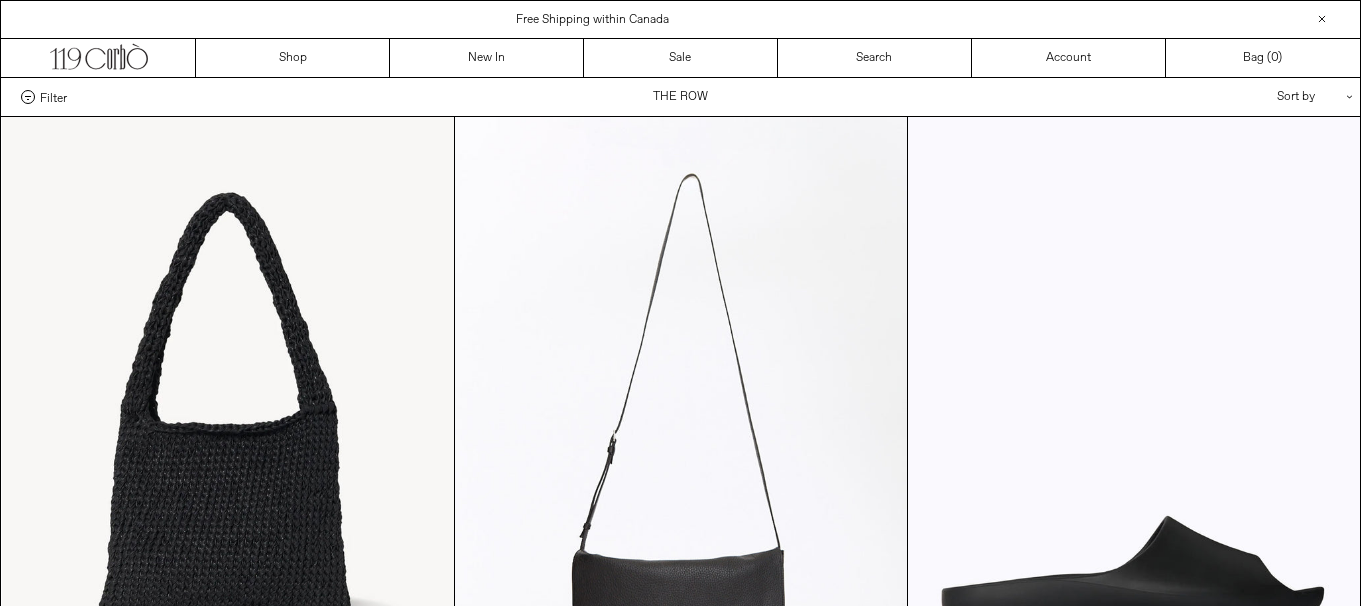 scroll, scrollTop: 2120, scrollLeft: 0, axis: vertical 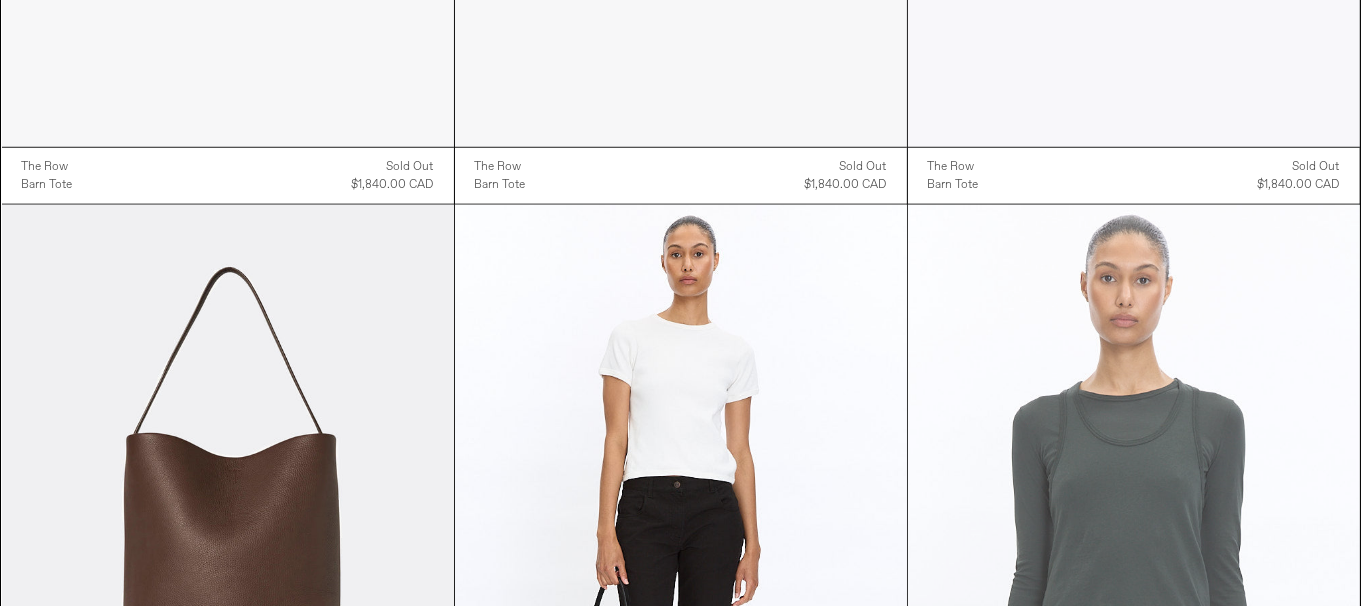 click at bounding box center [1134, 544] 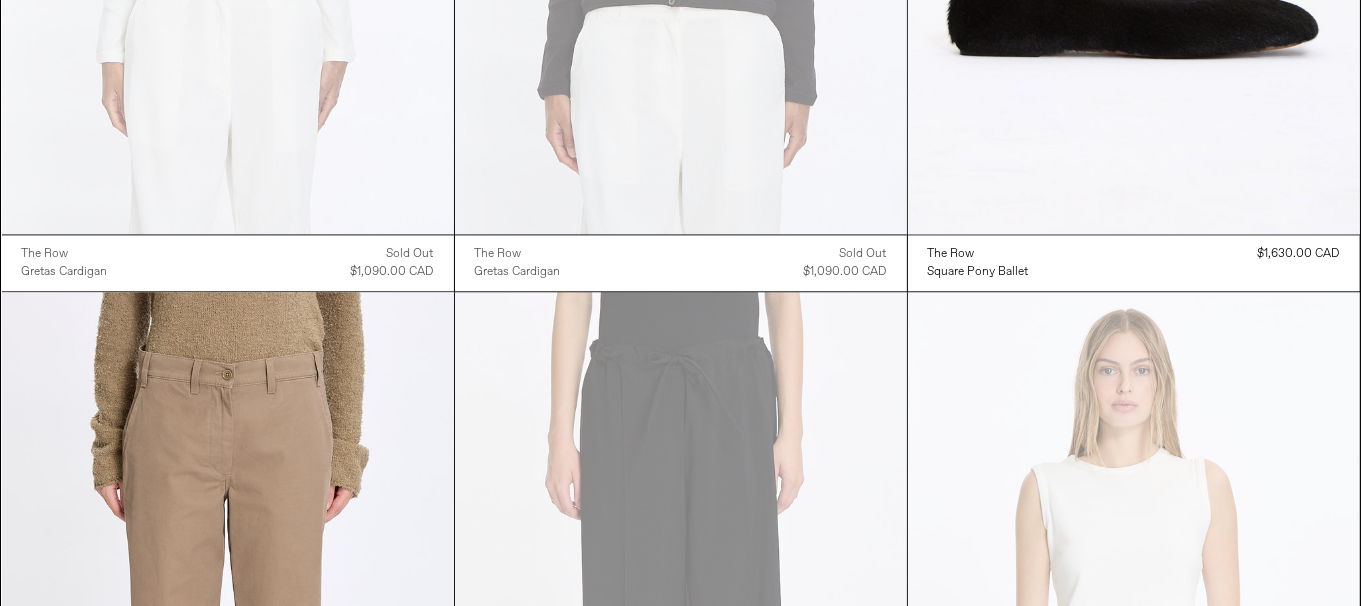 scroll, scrollTop: 4771, scrollLeft: 0, axis: vertical 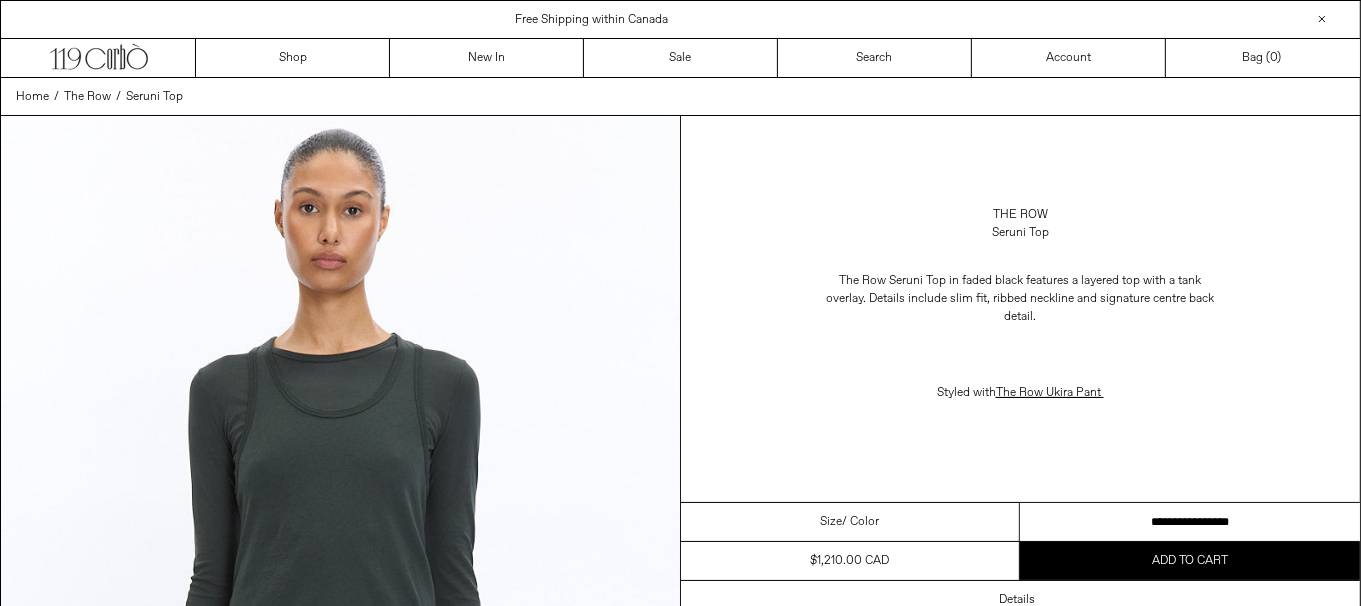 click on "**********" at bounding box center [1190, 522] 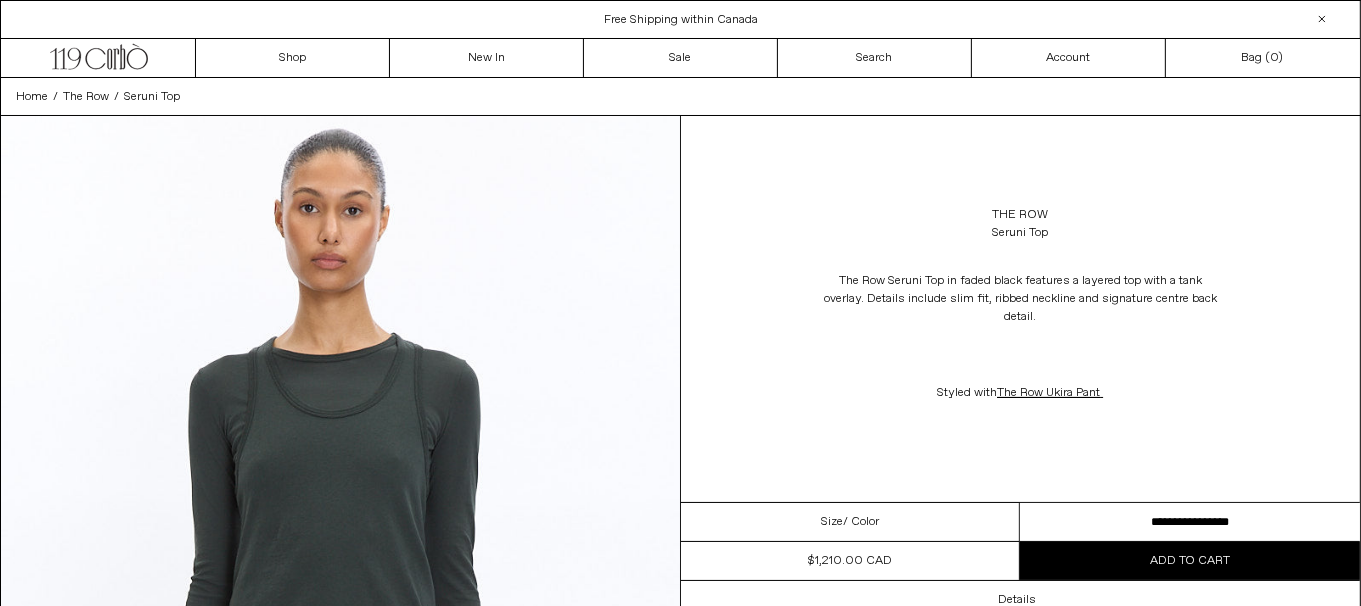 scroll, scrollTop: 0, scrollLeft: 0, axis: both 